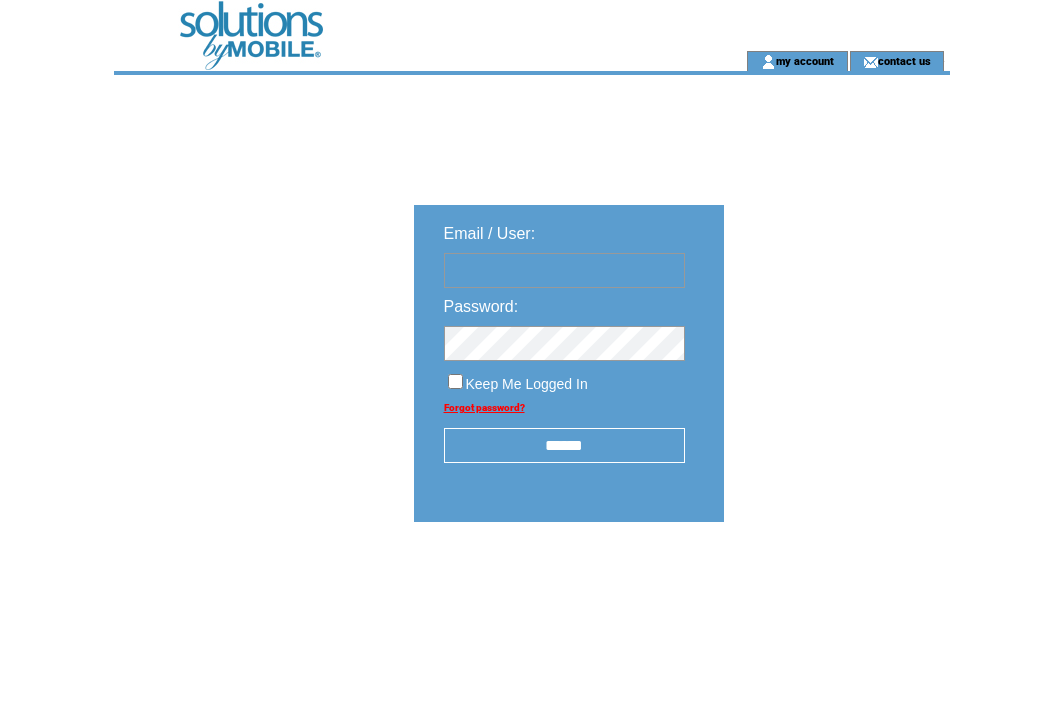 scroll, scrollTop: 0, scrollLeft: 0, axis: both 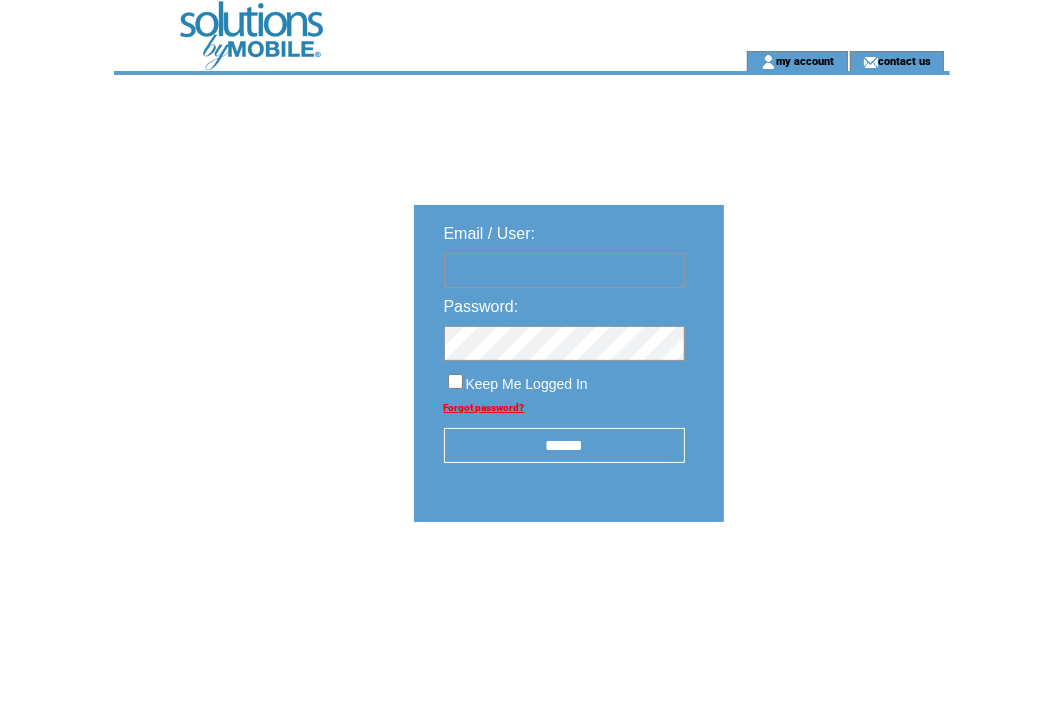 click at bounding box center (564, 270) 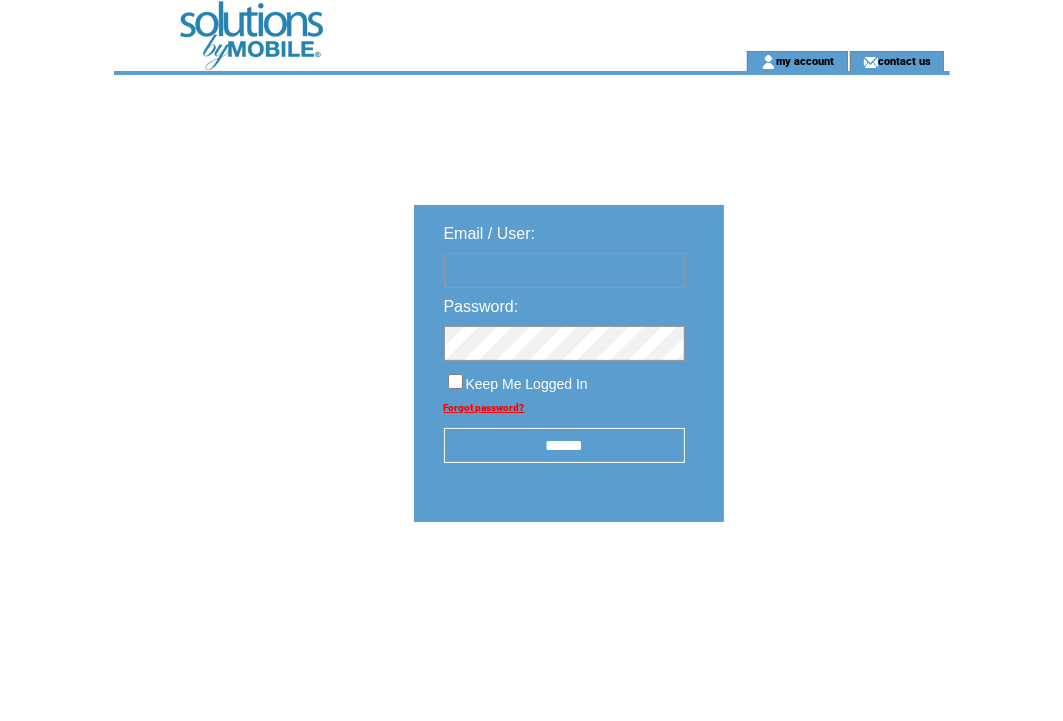 type on "**********" 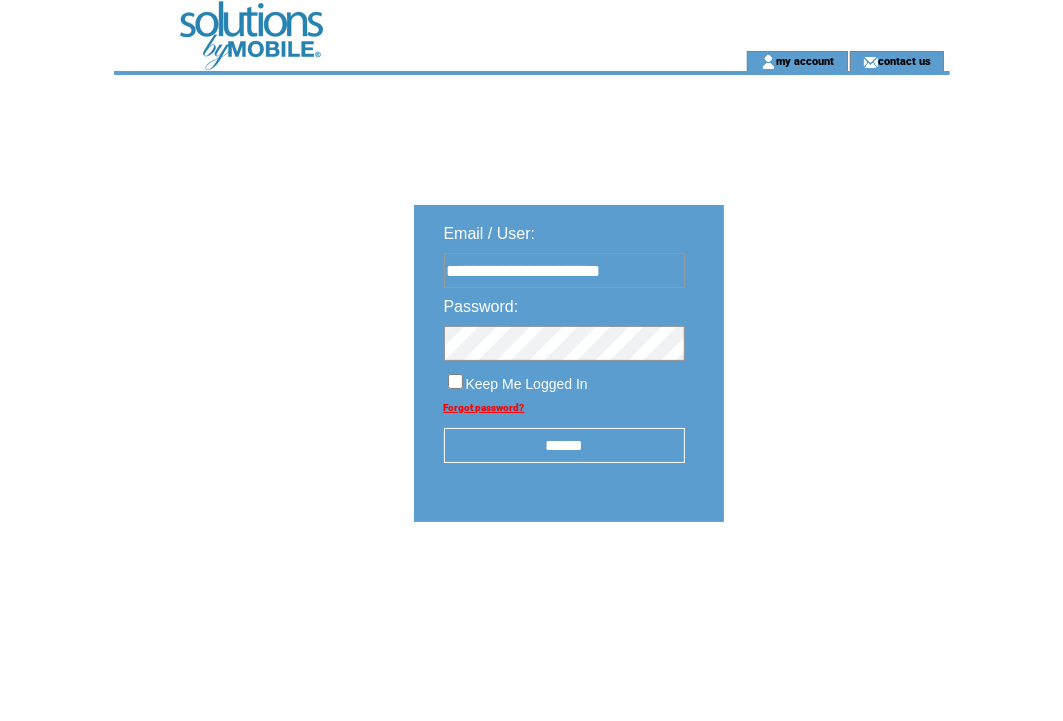 click on "Password:" at bounding box center [564, 302] 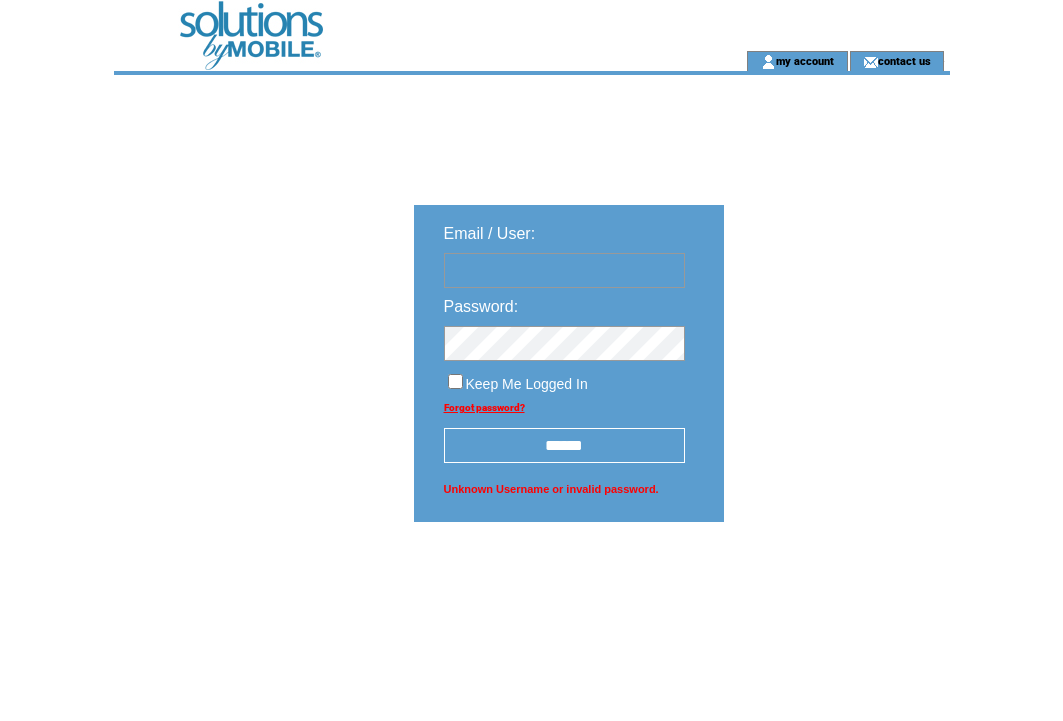 scroll, scrollTop: 0, scrollLeft: 0, axis: both 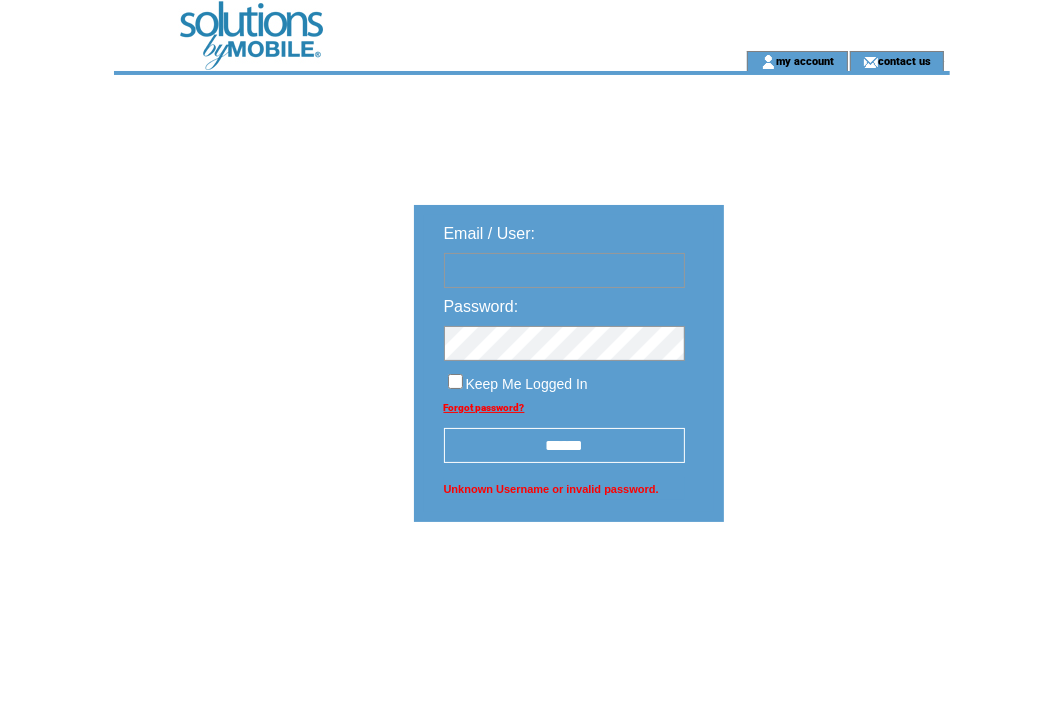 click at bounding box center (564, 270) 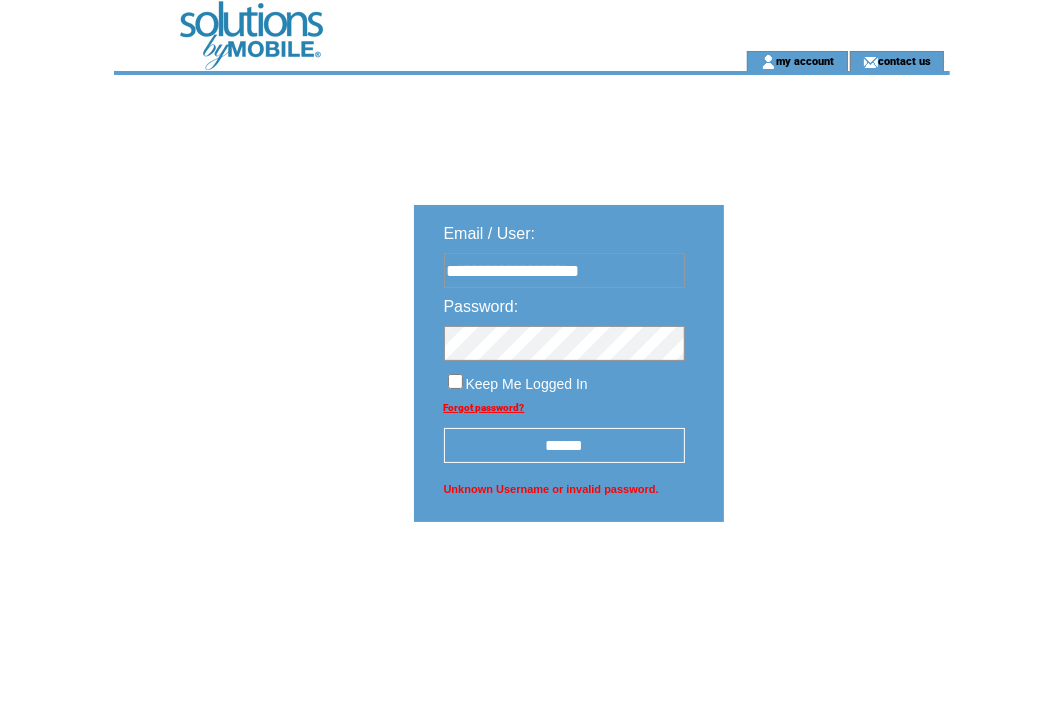 click on "******" at bounding box center [564, 445] 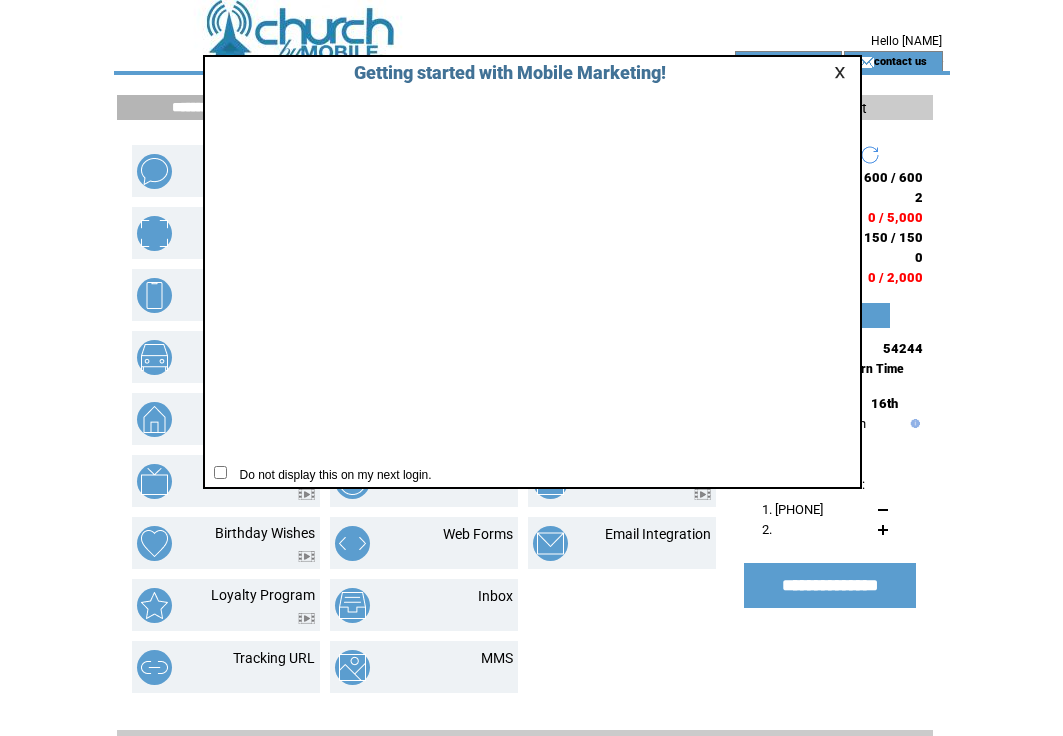 scroll, scrollTop: 0, scrollLeft: 0, axis: both 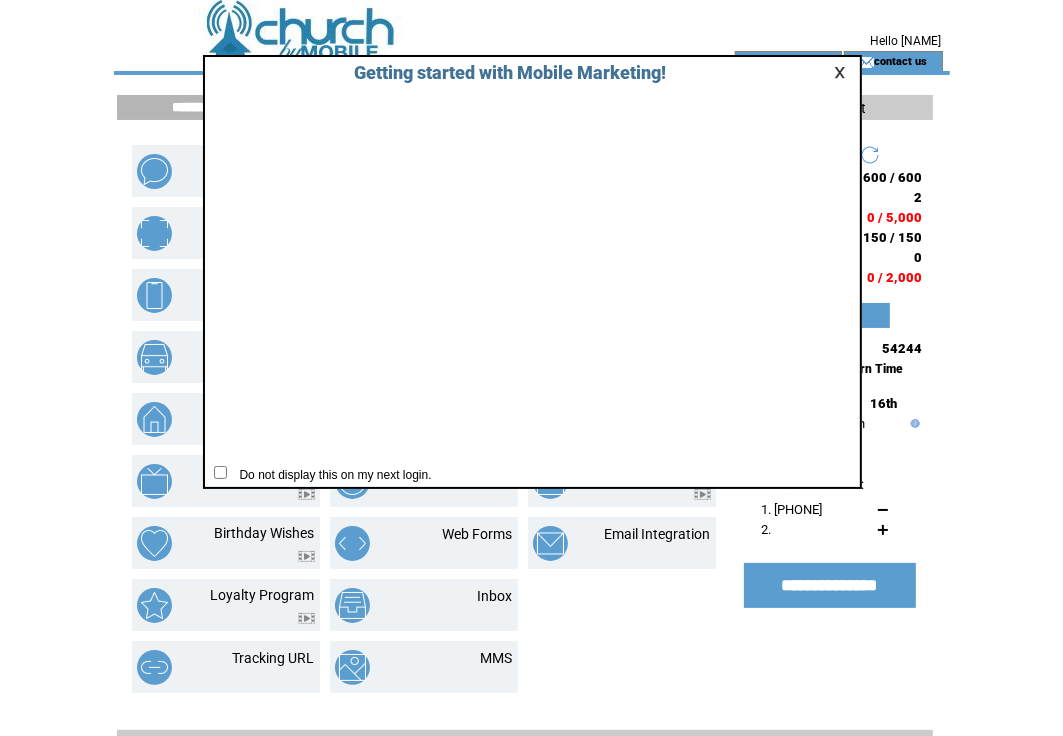 click on "**********" 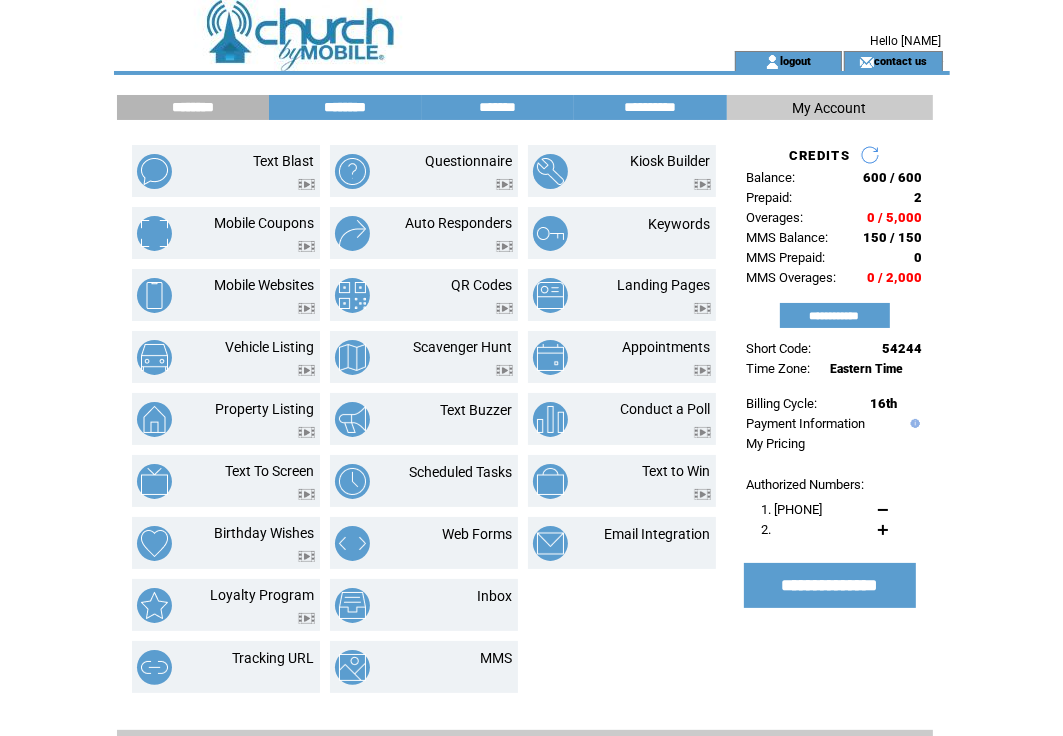 click on "********" at bounding box center [345, 107] 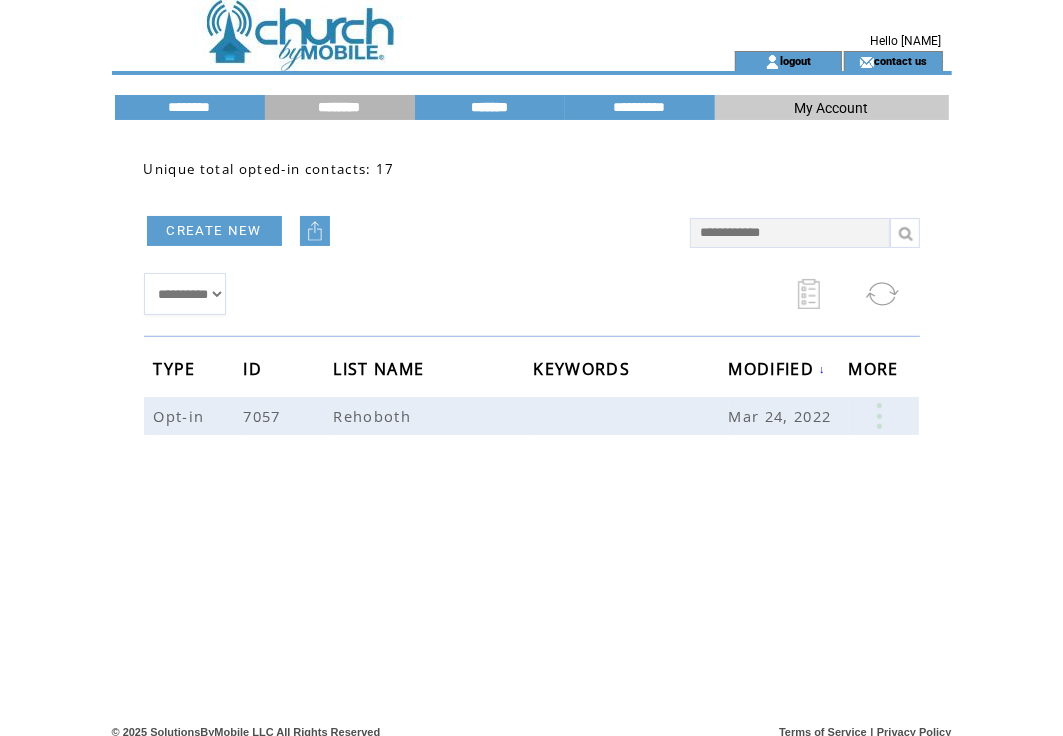 click on "*******" at bounding box center [490, 107] 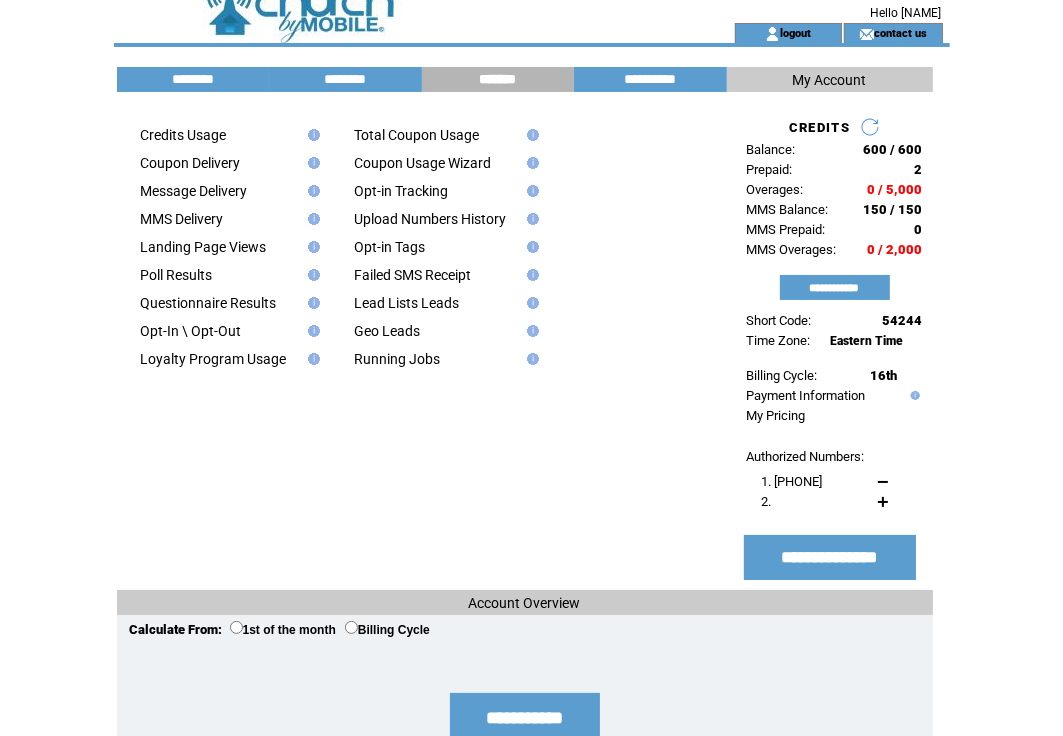 scroll, scrollTop: 0, scrollLeft: 0, axis: both 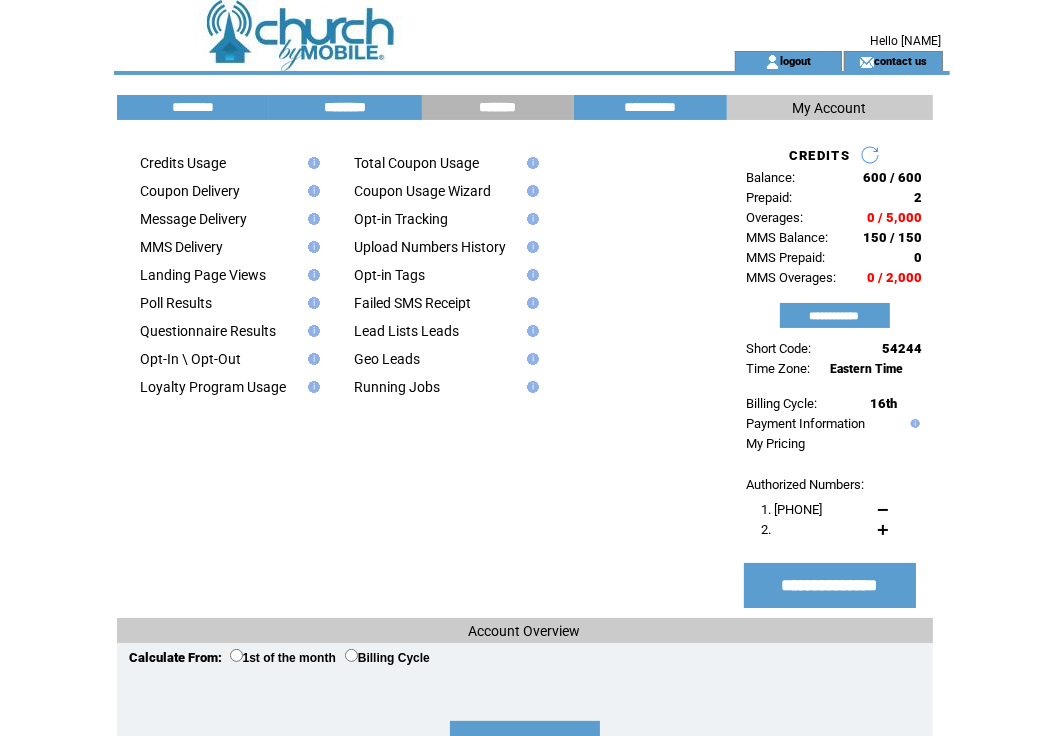 click on "********" at bounding box center (345, 107) 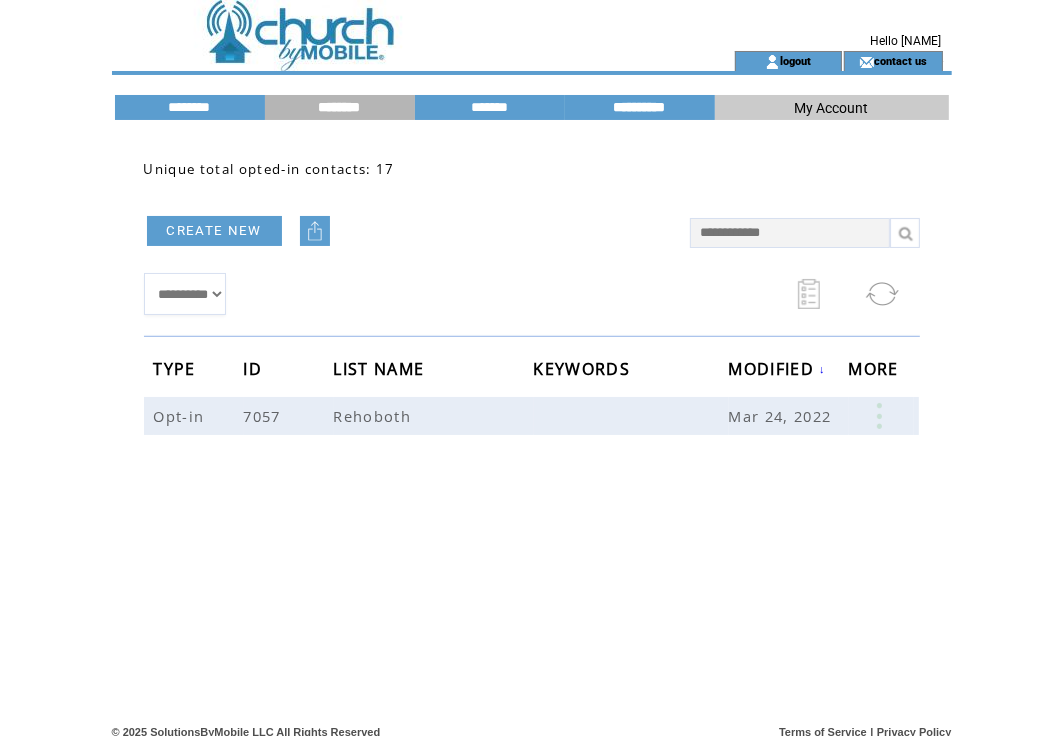 click on "**********" at bounding box center (640, 107) 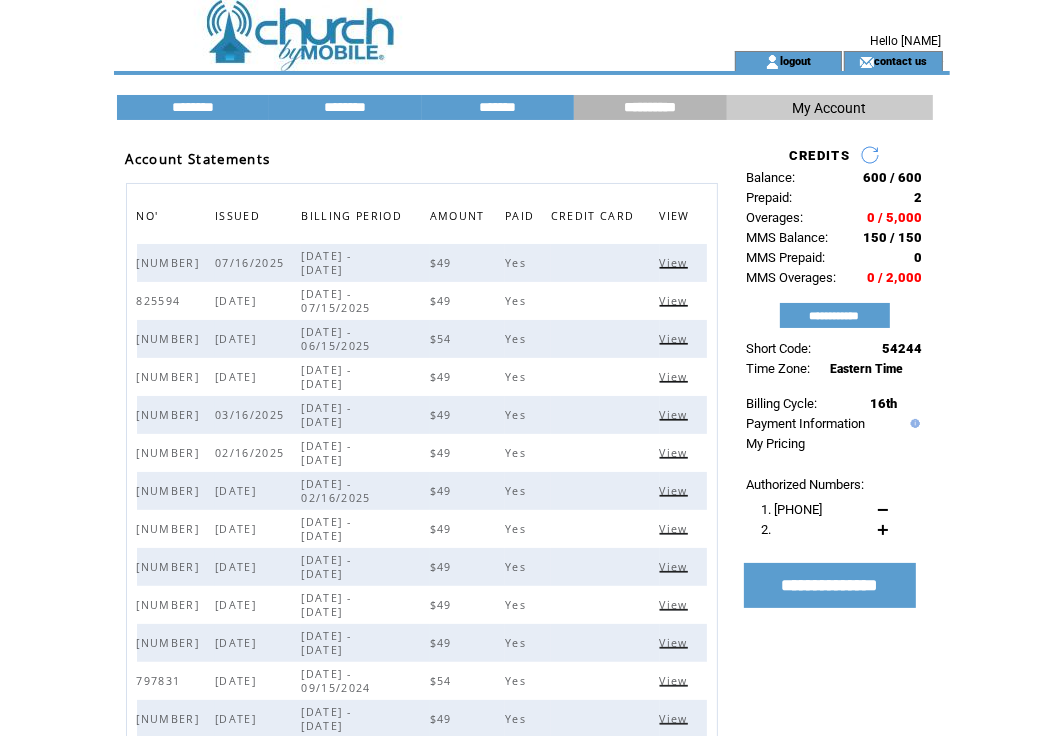 click on "View" at bounding box center [676, 263] 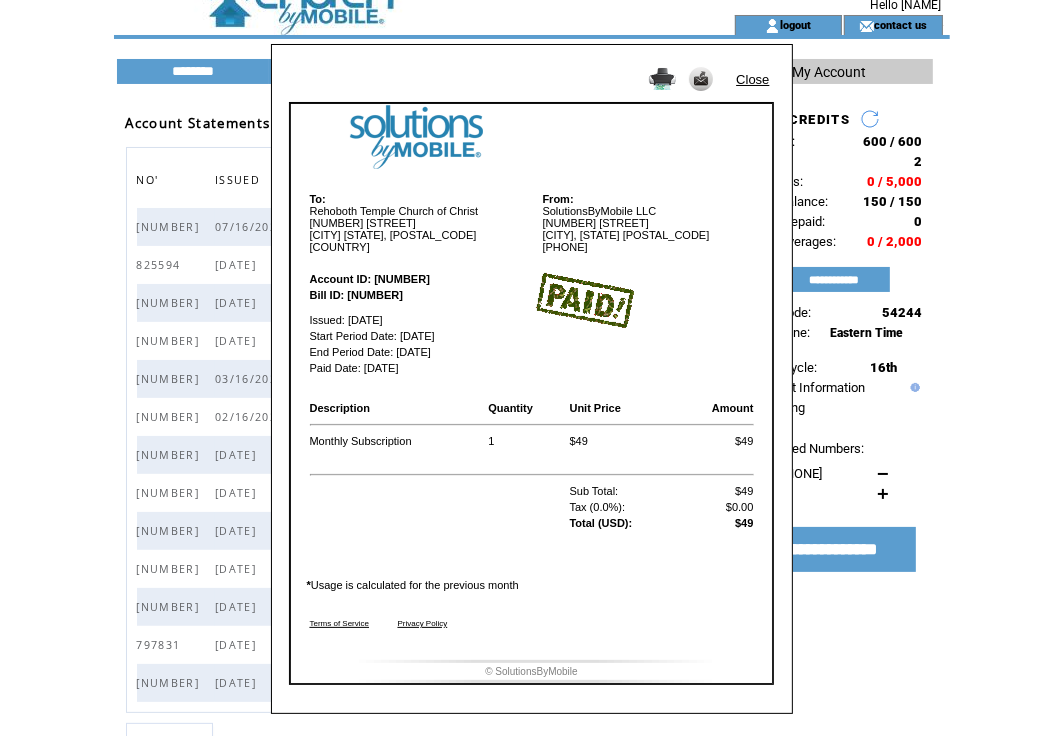 scroll, scrollTop: 0, scrollLeft: 0, axis: both 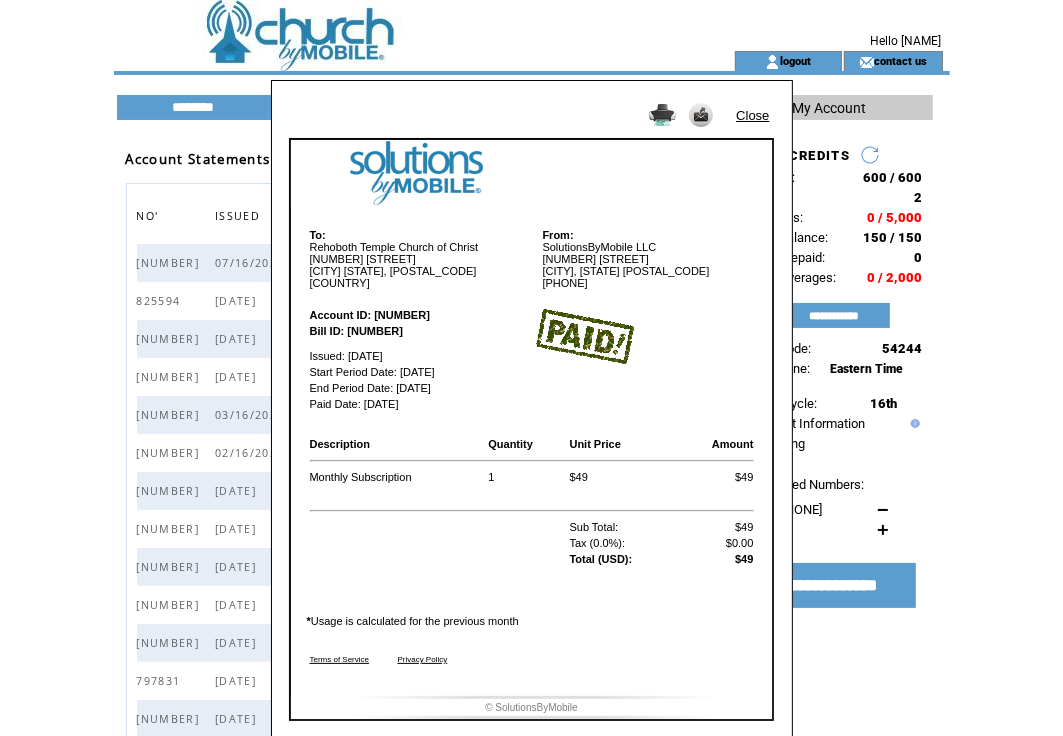 click on "Close To: Rehoboth Temple Church of Christ 1111 E. Long Street Columbus OH, 43203 USA From: SolutionsByMobile LLC 133 Feritti Drive Austin, Texas 78734 800-409-5171 Account ID: 3095301 Bill ID: 828070 Issued: Jul 16, 2025 Start Period Date: Jul 16, 2025 End Period Date: Aug 15, 2025 Paid Date: Jul 16, 2025 Description Quantity Unit Price Amount Monthly Subscription 1 $49 $49 Sub Total: $49 Tax (0.0%): $0.00 Total (USD): $49 *  Usage is calculated for the previous month Terms of Service Privacy Policy © SolutionsByMobile" at bounding box center (531, 368) 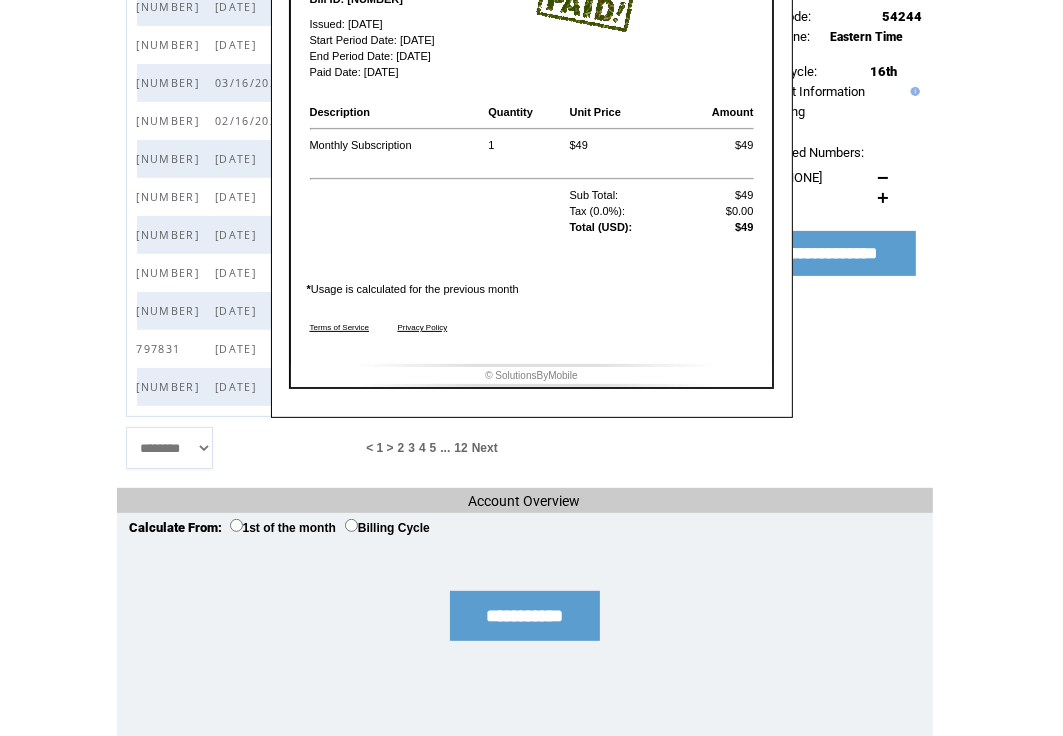 scroll, scrollTop: 383, scrollLeft: 0, axis: vertical 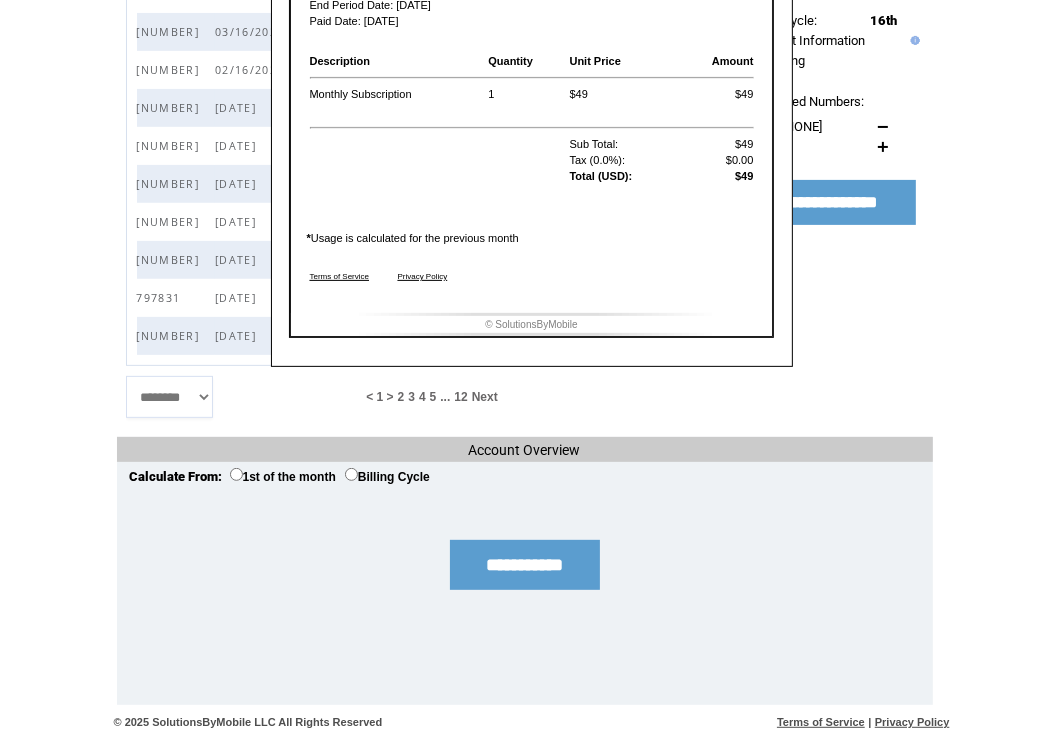 click on "< 1 > 2 3 4 5 ... 12 Next" at bounding box center (465, 397) 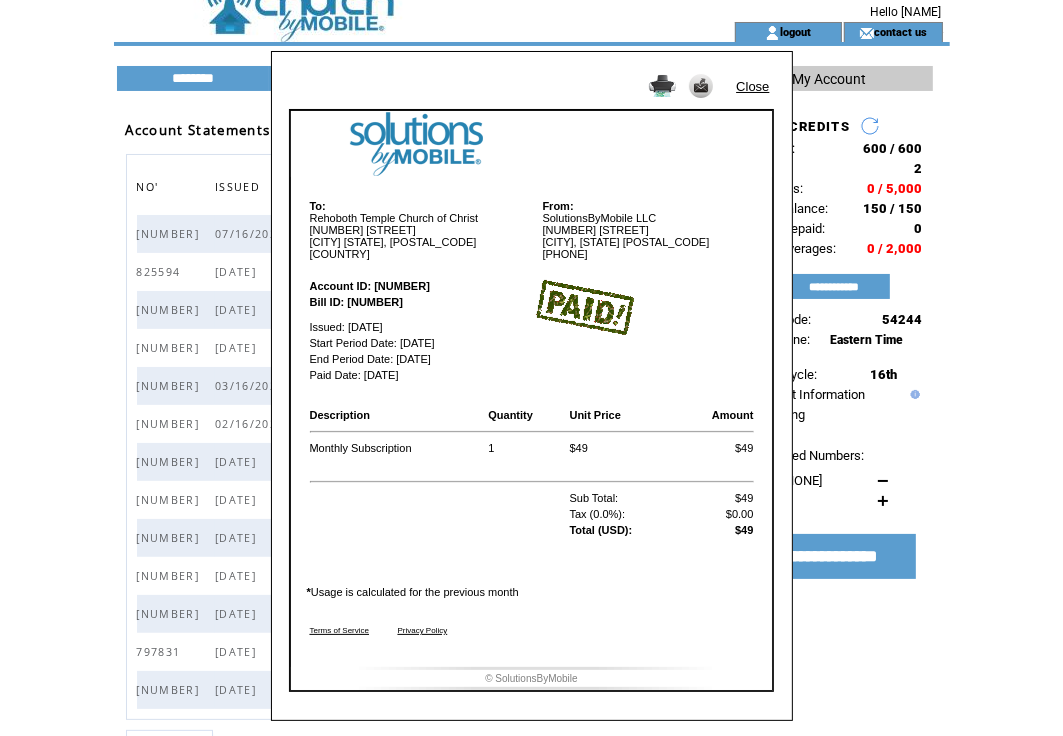 scroll, scrollTop: 0, scrollLeft: 0, axis: both 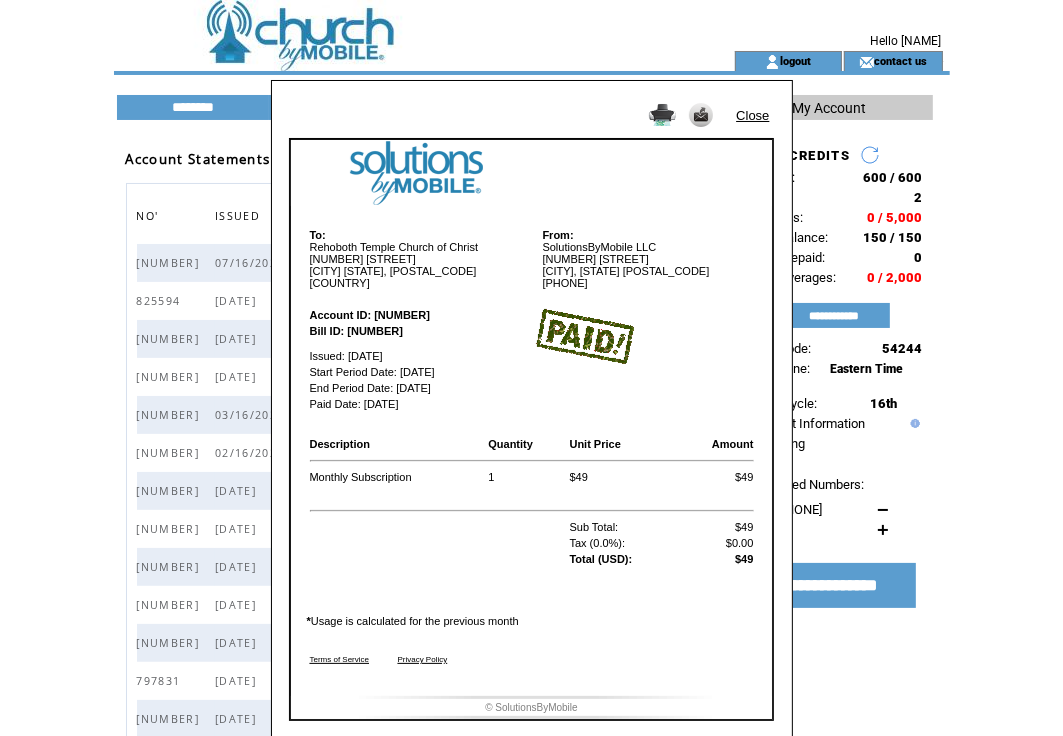 click on "Close" at bounding box center [752, 115] 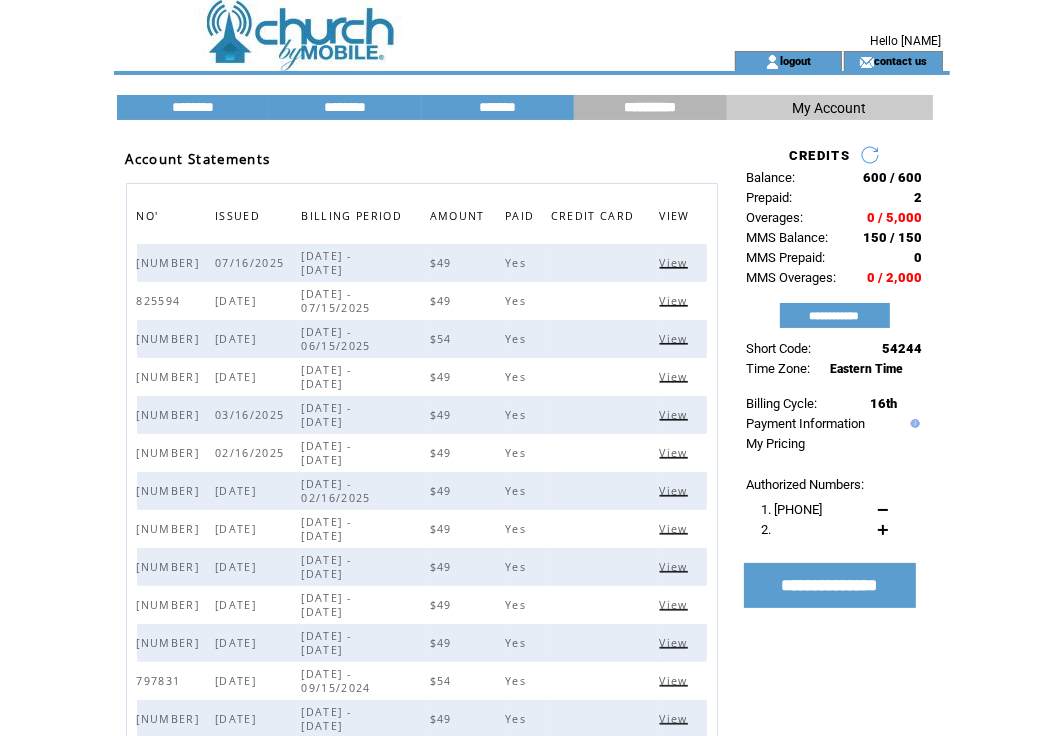 click on "**********" at bounding box center [650, 107] 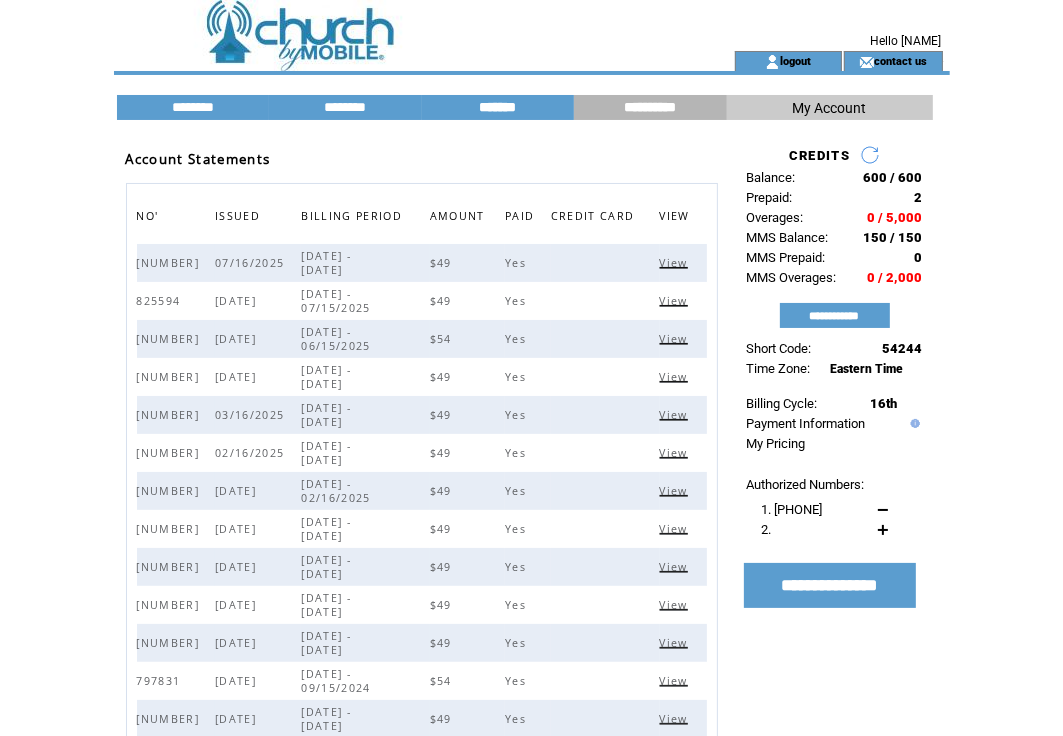 click on "*******" at bounding box center (498, 107) 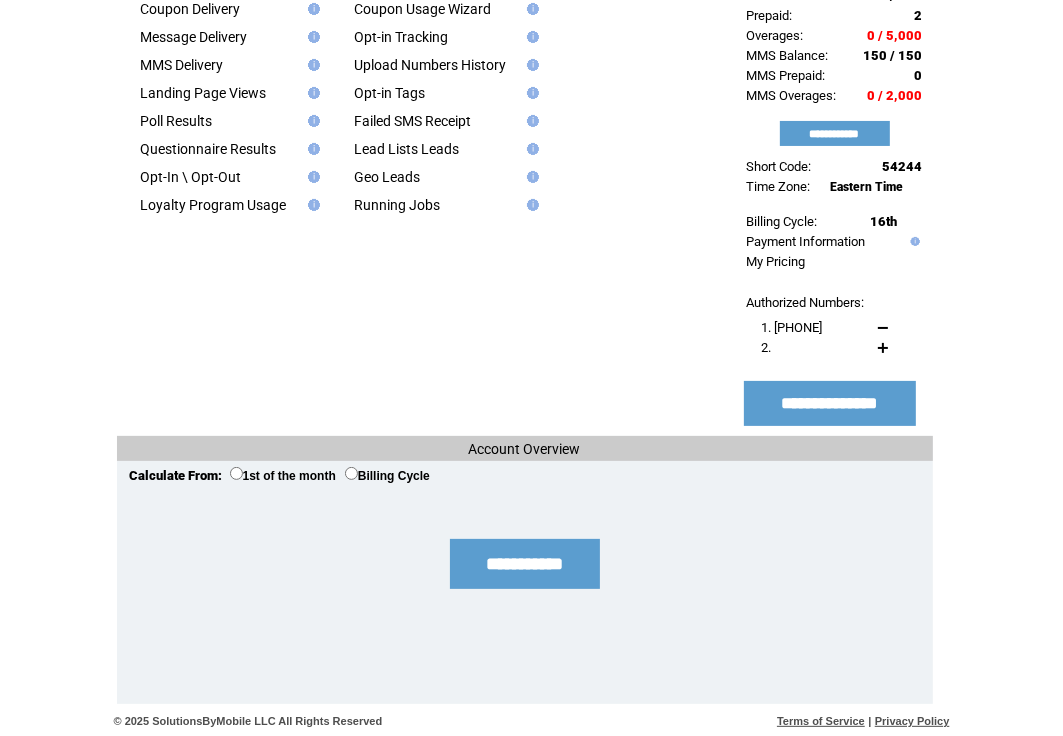 scroll, scrollTop: 0, scrollLeft: 0, axis: both 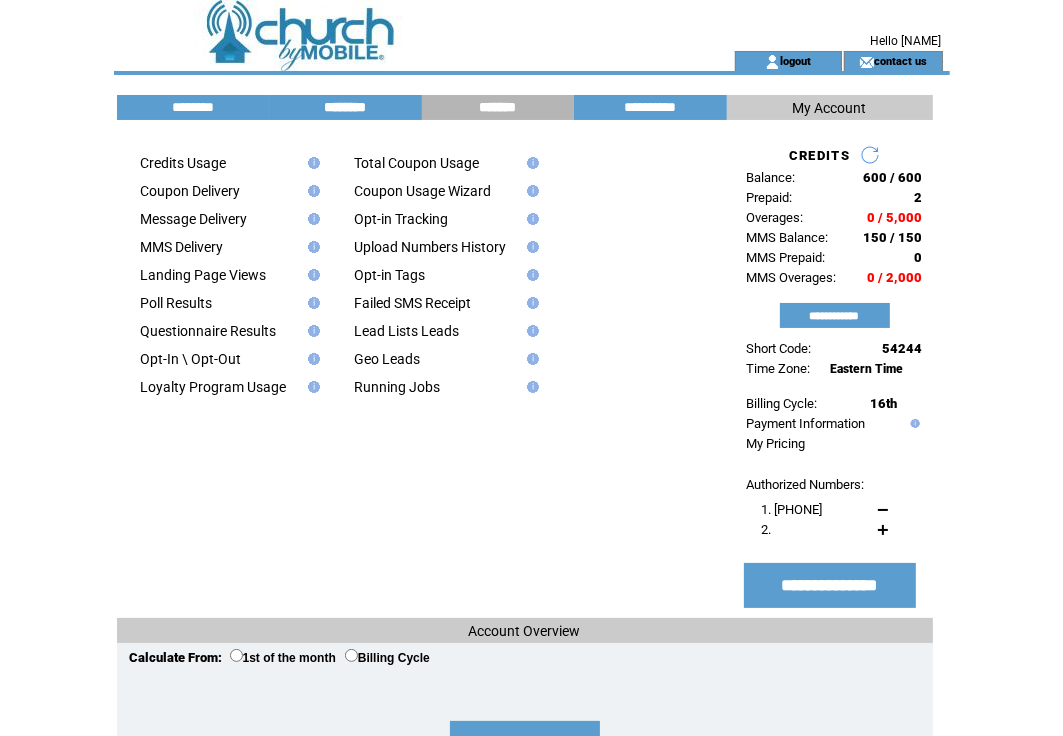 click on "********" at bounding box center [345, 107] 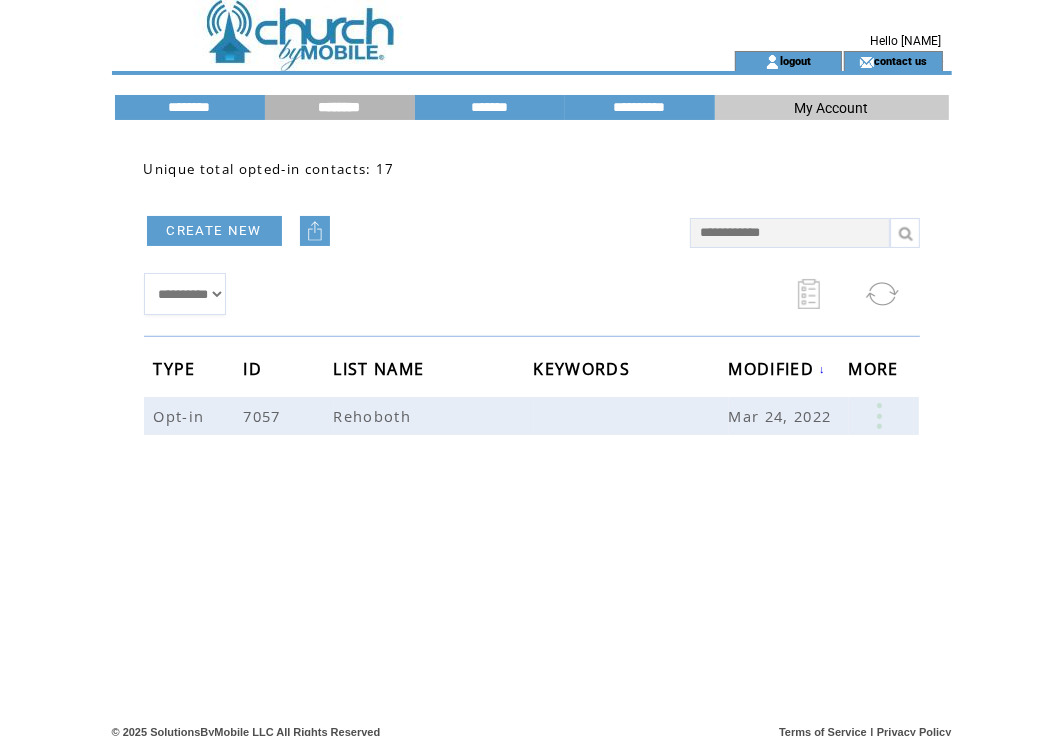 click on "**********" at bounding box center [185, 294] 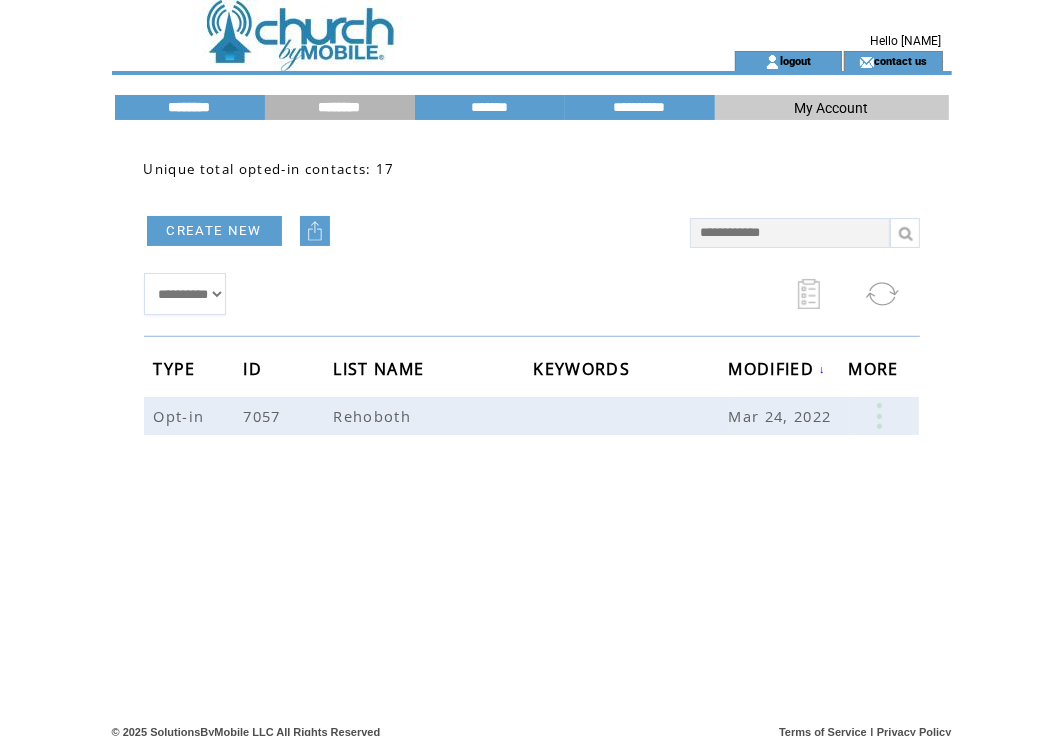 click on "********" at bounding box center [190, 107] 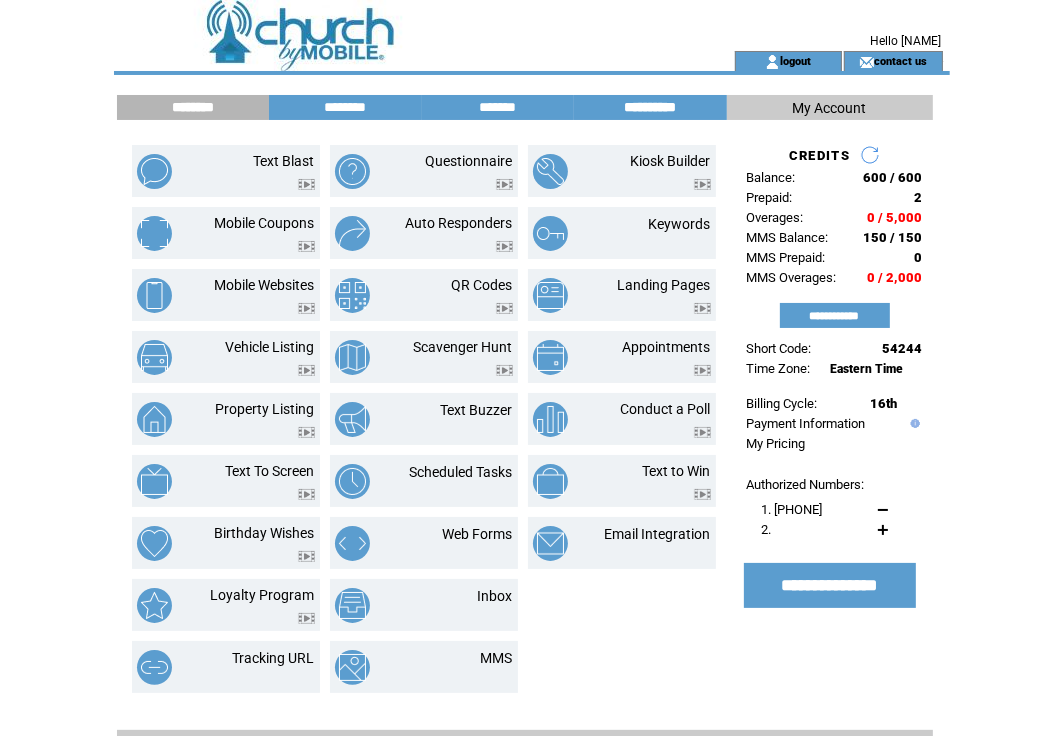 click on "**********" at bounding box center (650, 107) 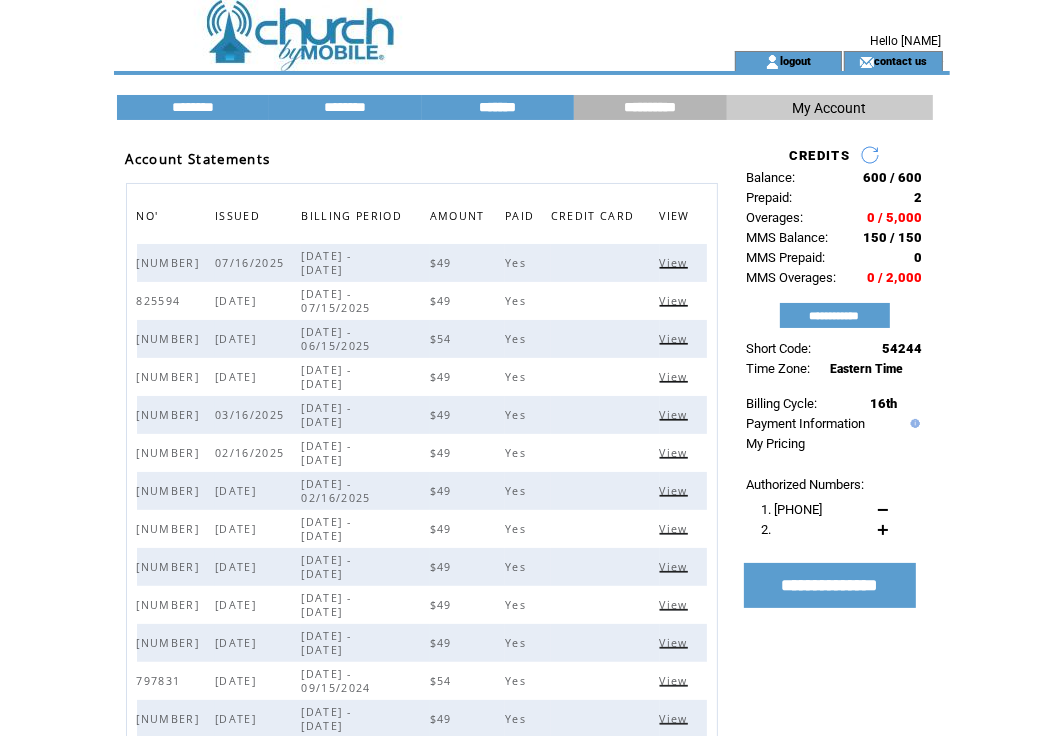 click on "*******" at bounding box center [498, 107] 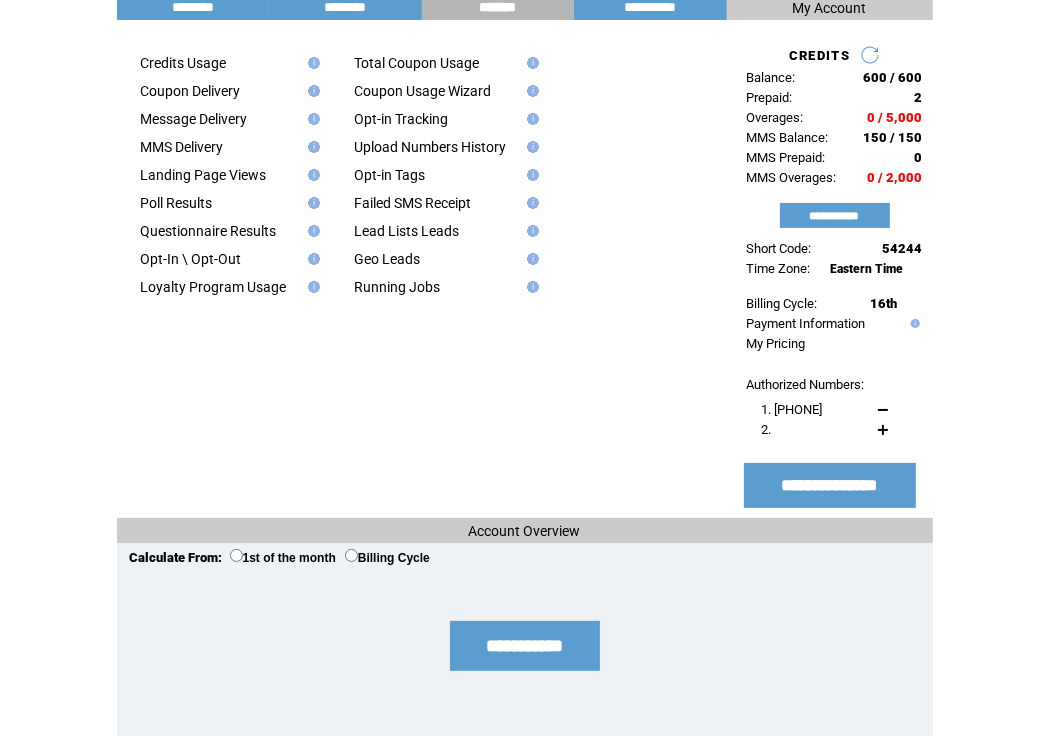 scroll, scrollTop: 0, scrollLeft: 0, axis: both 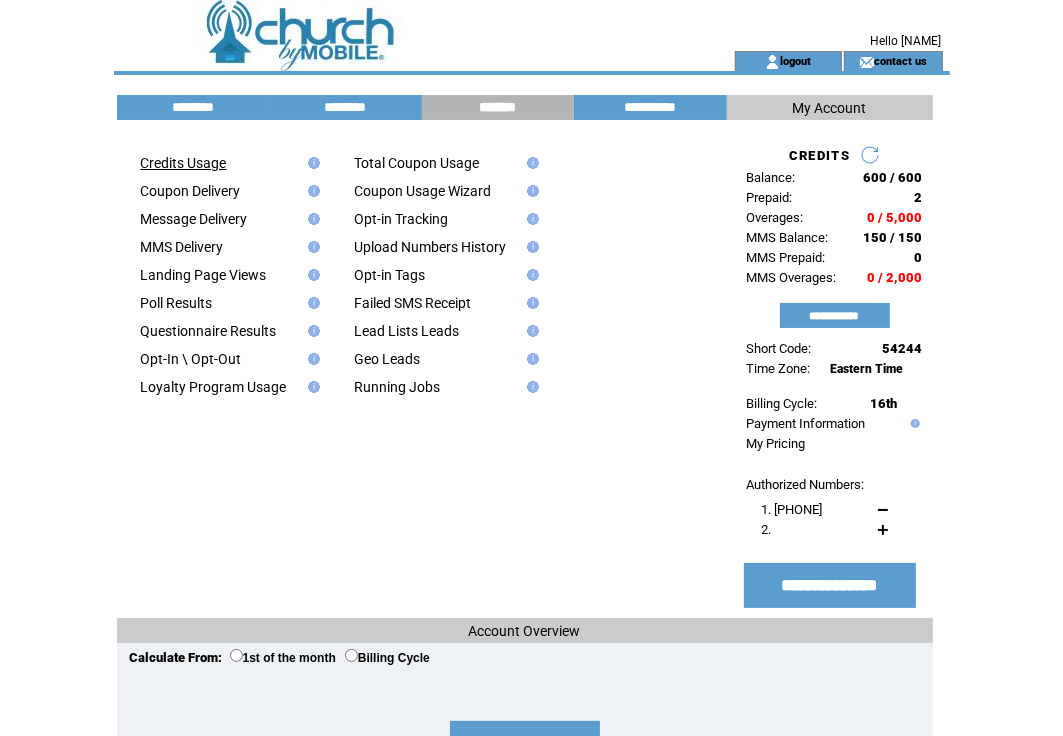 click on "Credits Usage" at bounding box center (184, 163) 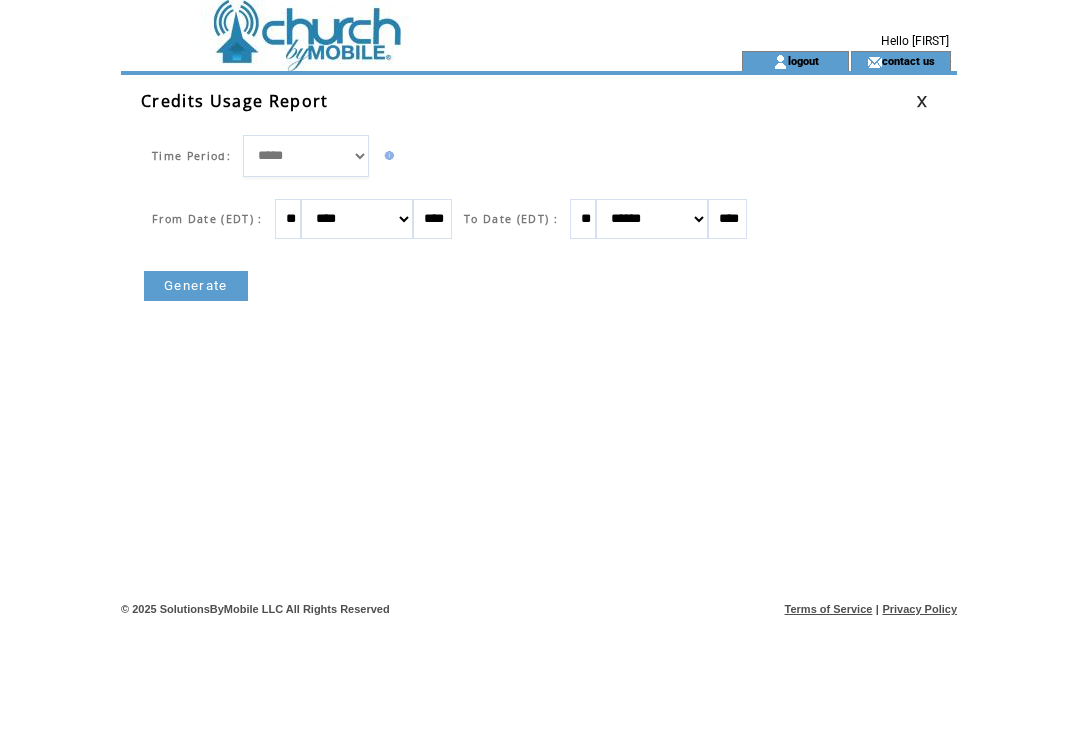 scroll, scrollTop: 0, scrollLeft: 0, axis: both 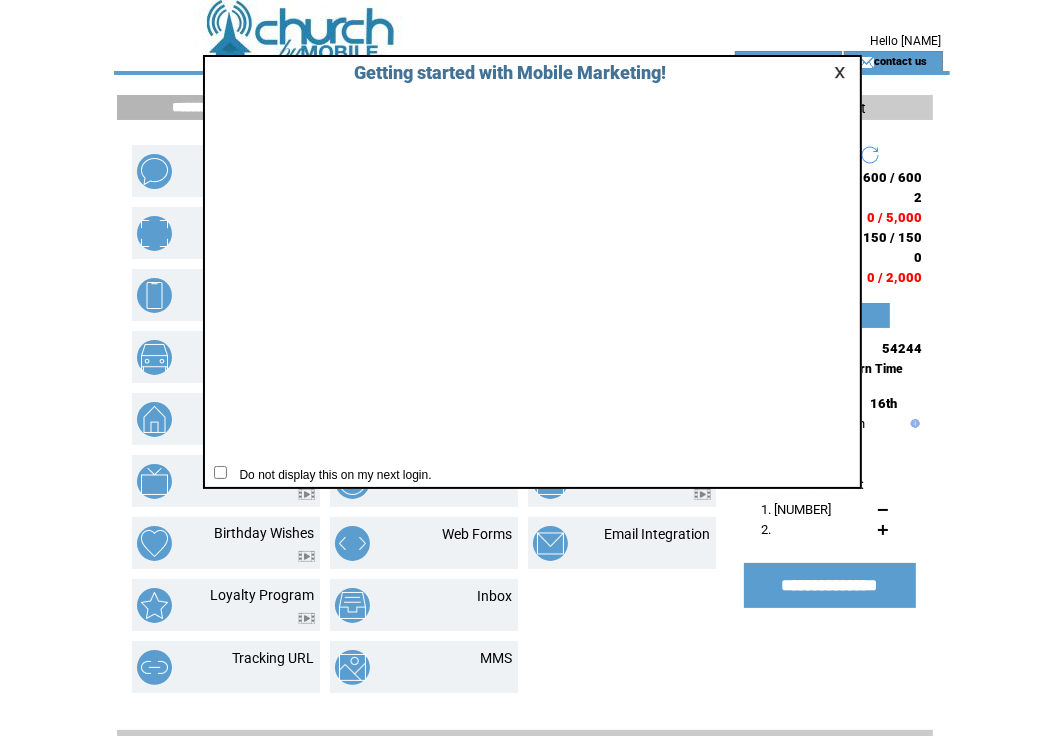 click at bounding box center (843, 72) 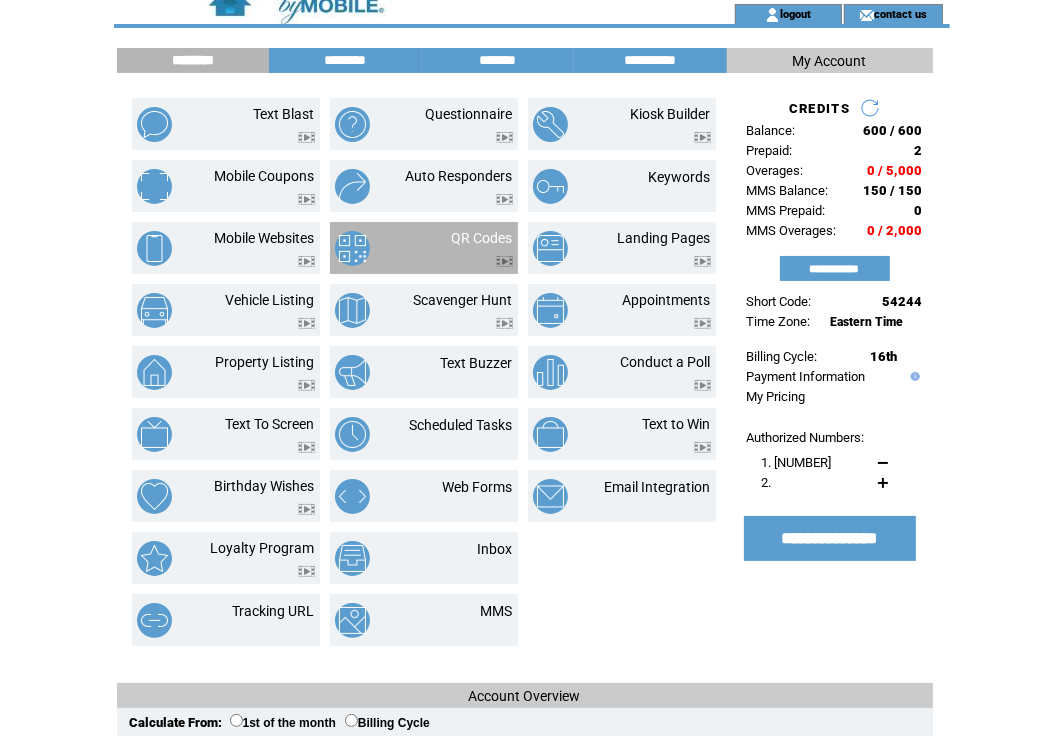 scroll, scrollTop: 0, scrollLeft: 0, axis: both 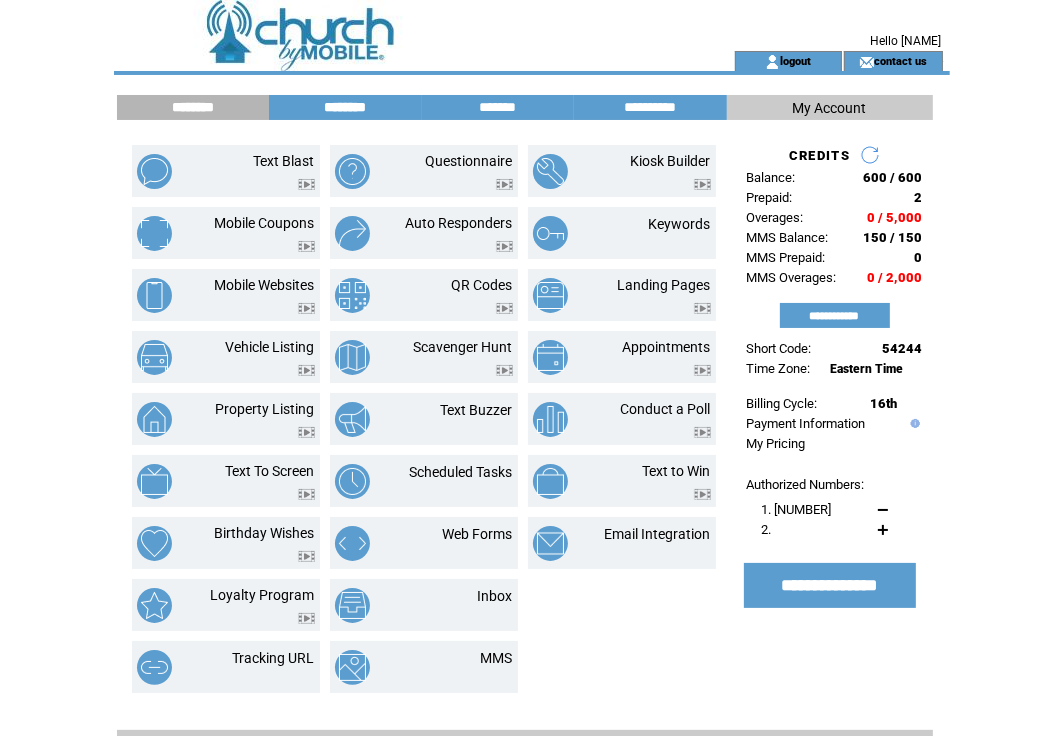 click on "********" at bounding box center (345, 107) 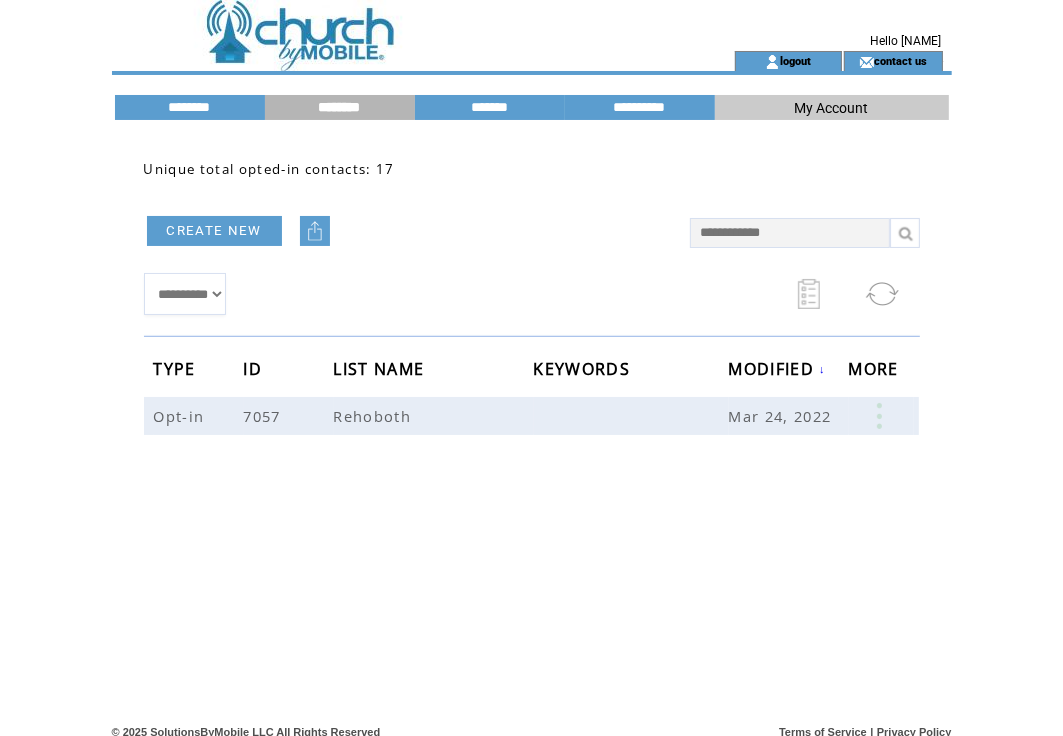 click on "My Account" at bounding box center [832, 108] 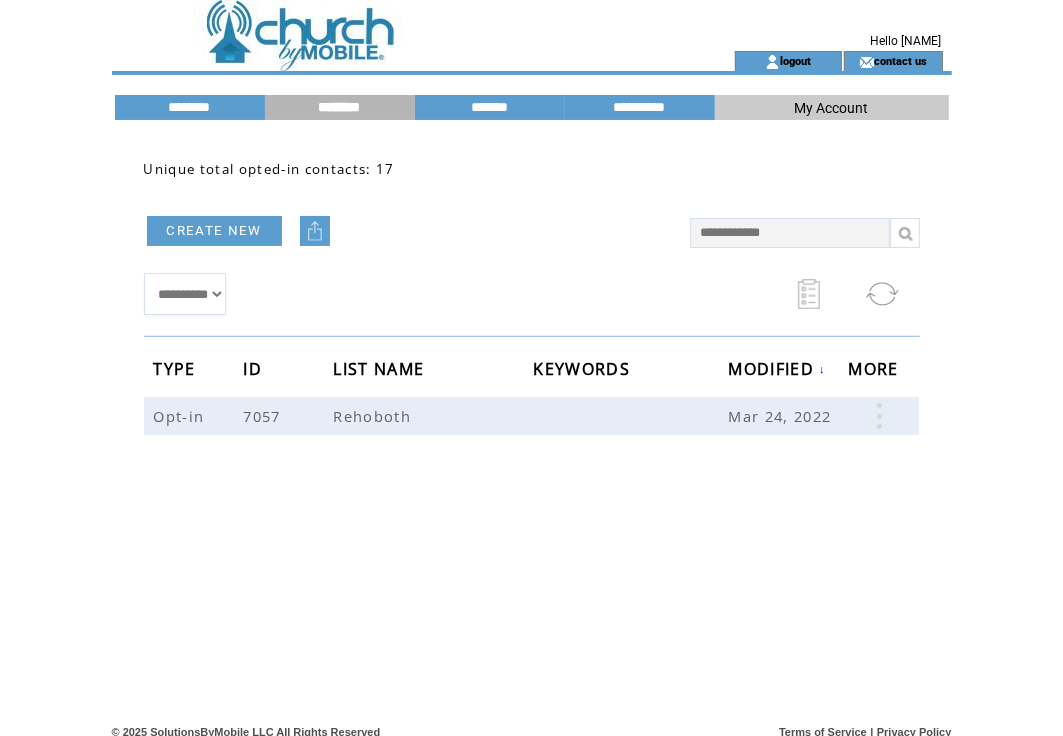 click on "My Account" at bounding box center (832, 108) 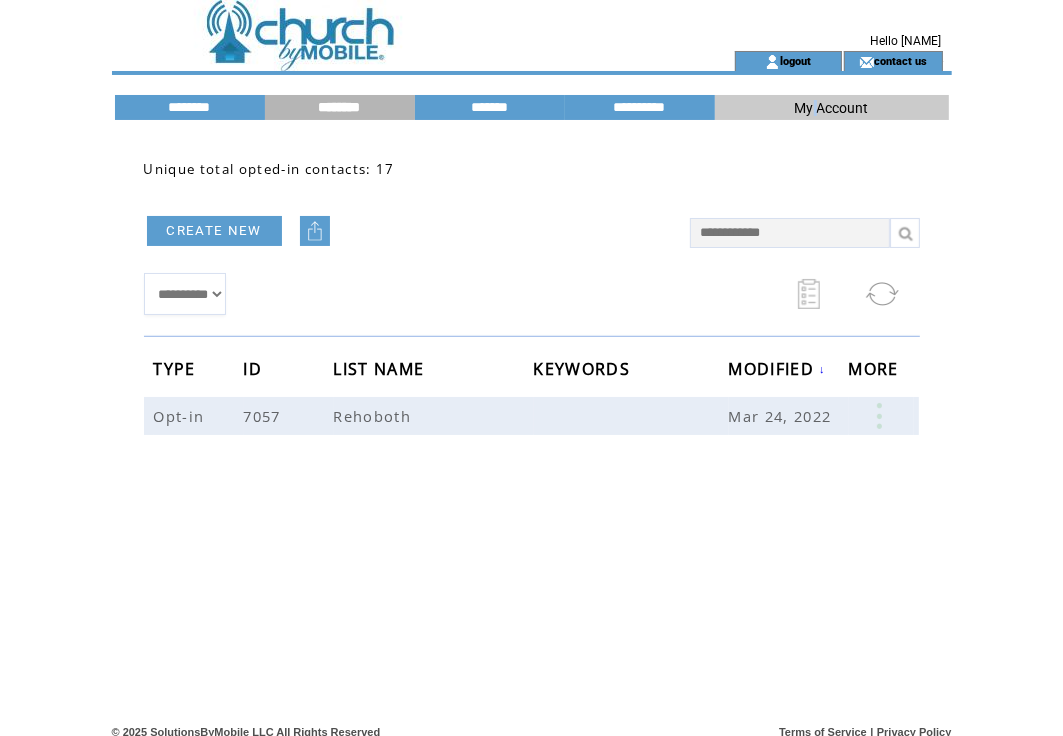 click on "My Account" at bounding box center (832, 108) 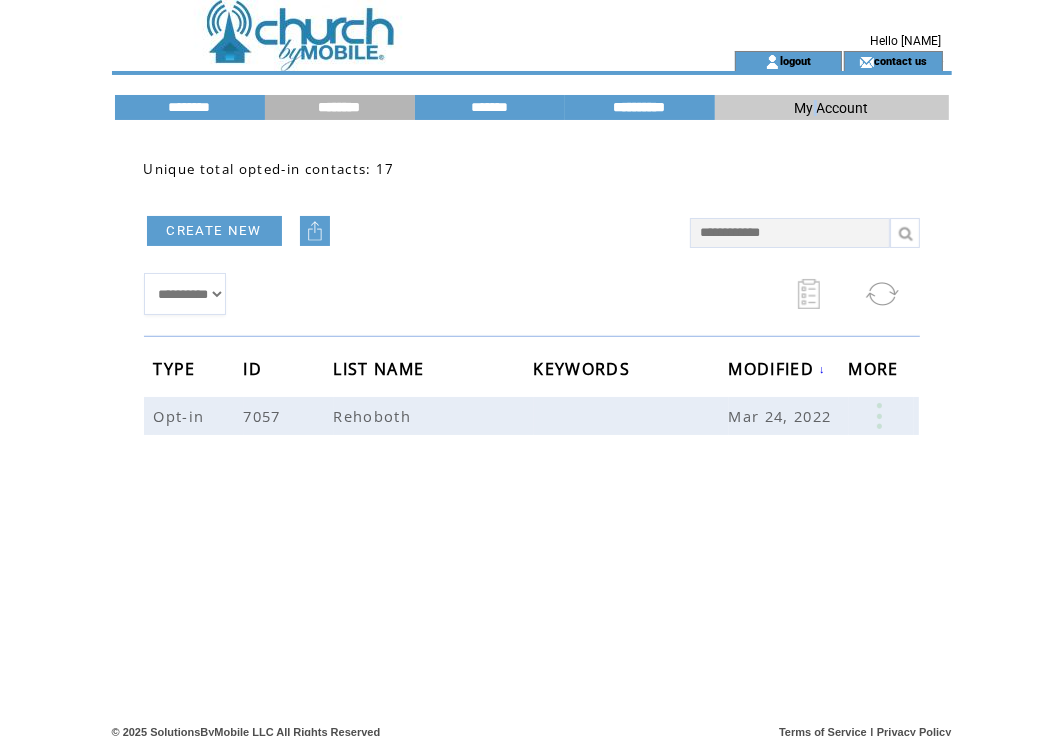 click on "**********" at bounding box center [640, 107] 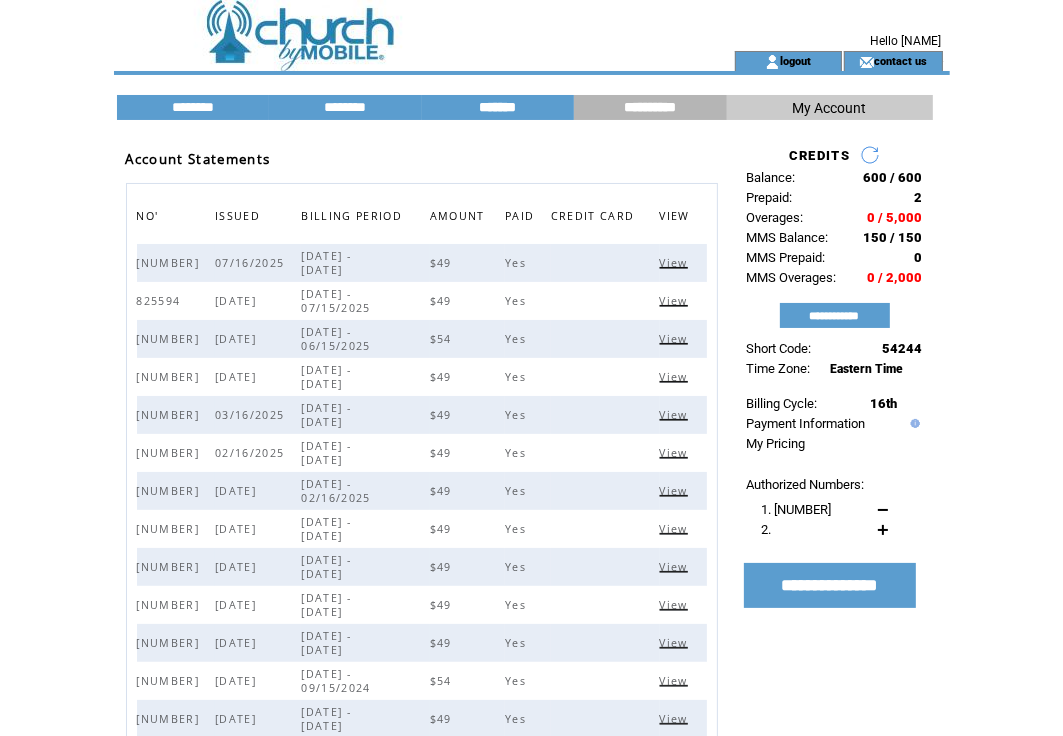 click on "*******" at bounding box center [498, 107] 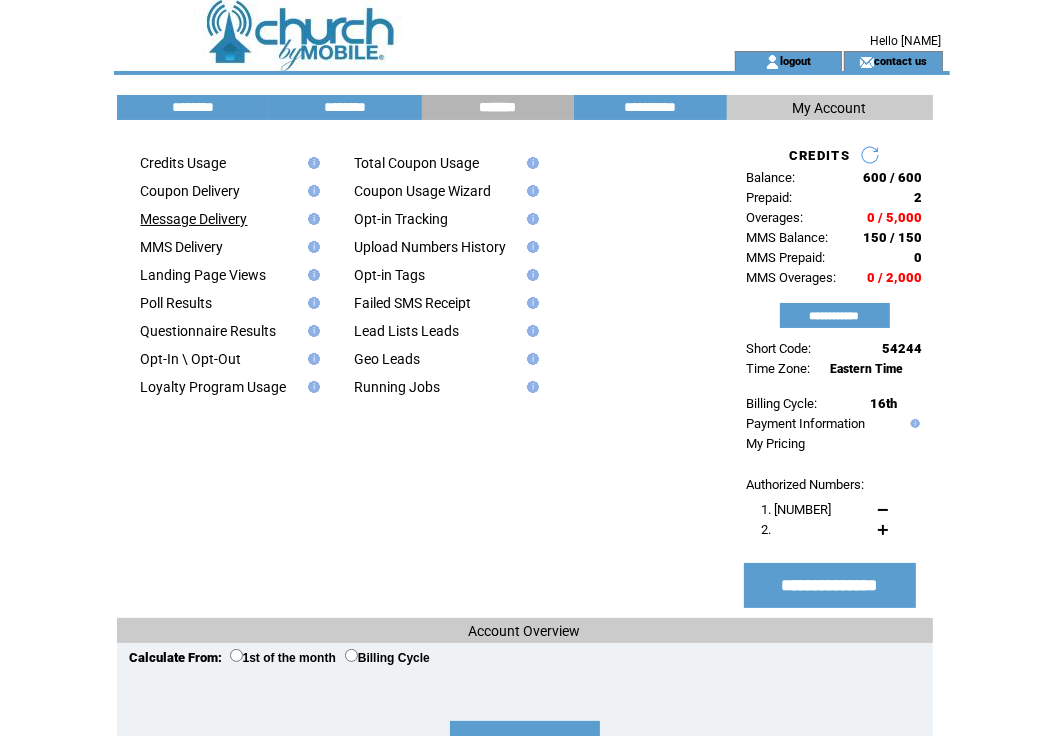 click on "Message Delivery" at bounding box center [194, 219] 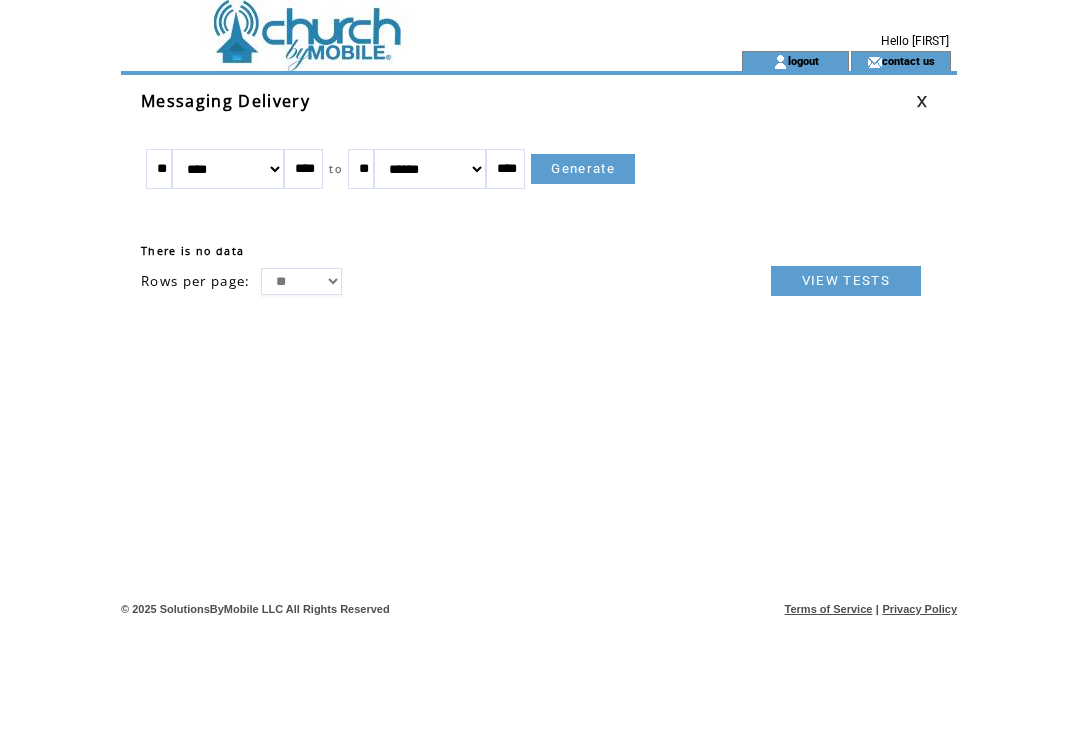 scroll, scrollTop: 0, scrollLeft: 0, axis: both 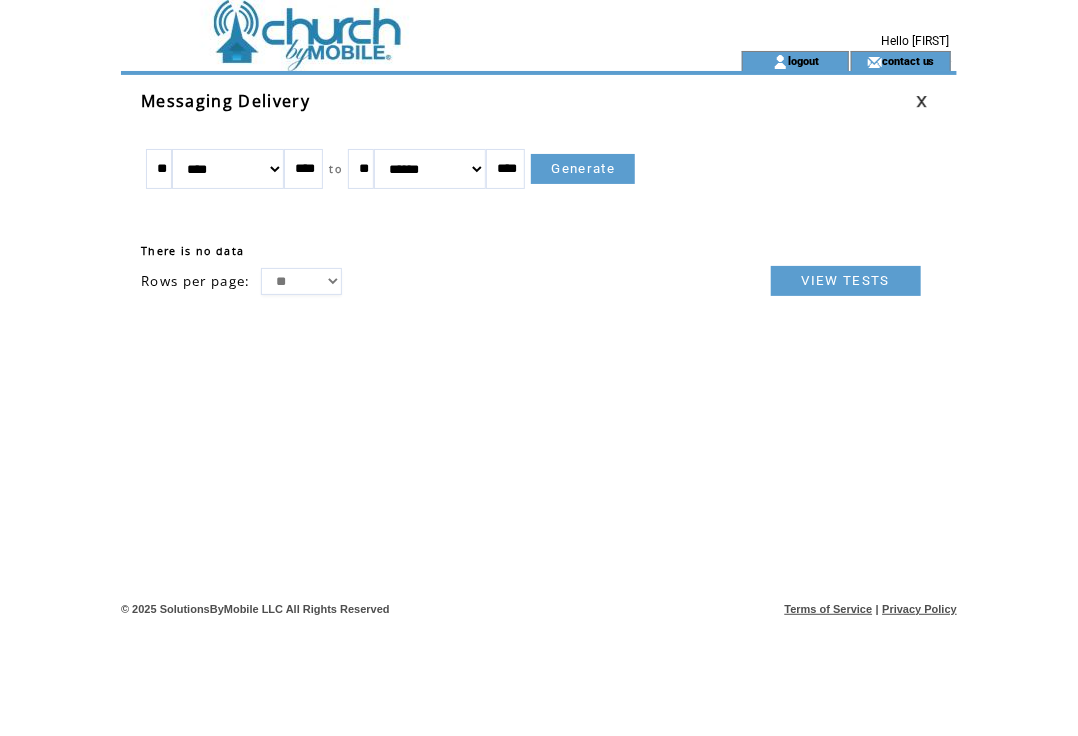 click on "Generate" at bounding box center [583, 169] 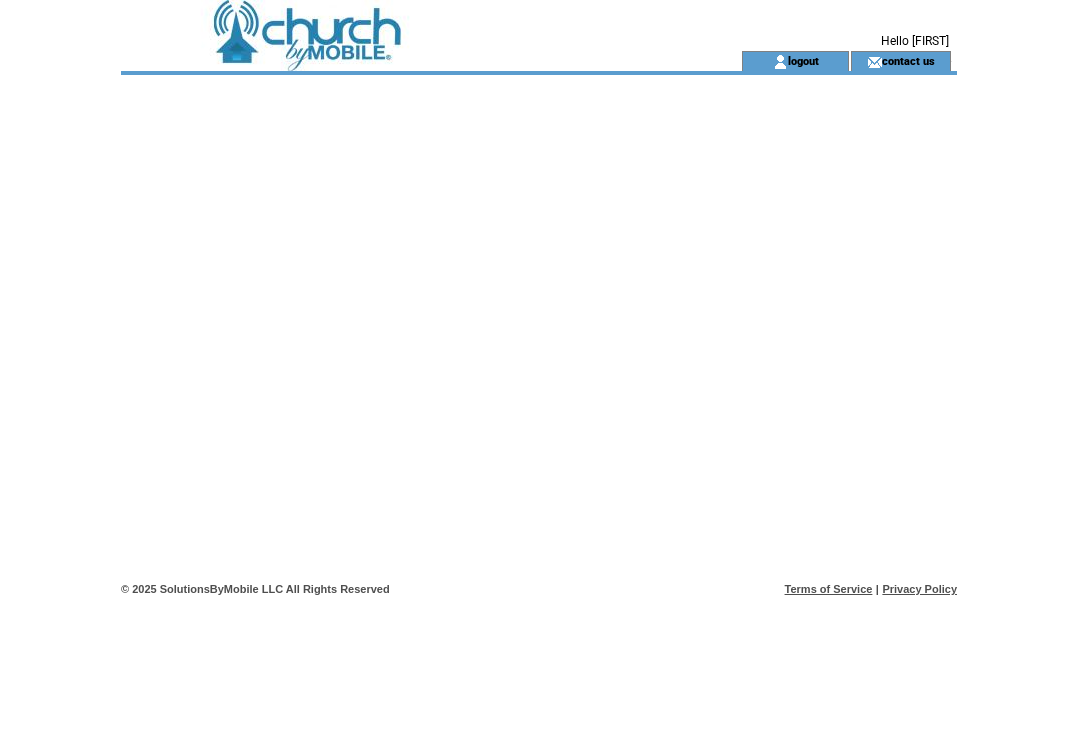 scroll, scrollTop: 0, scrollLeft: 0, axis: both 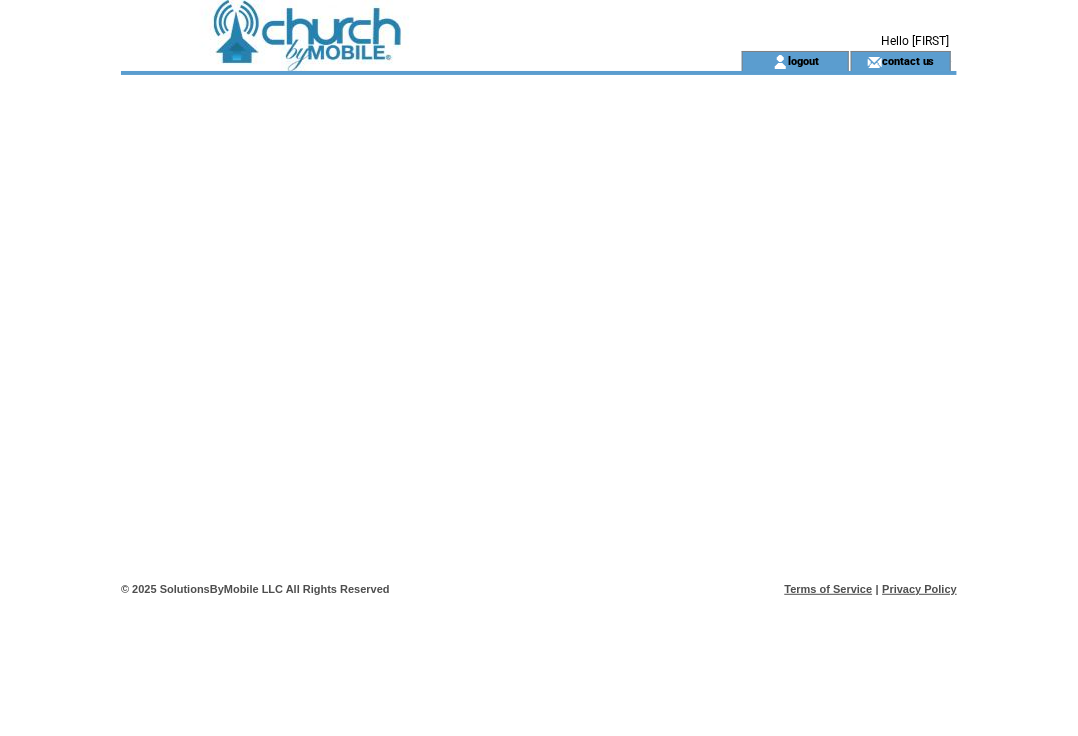 click at bounding box center (395, 25) 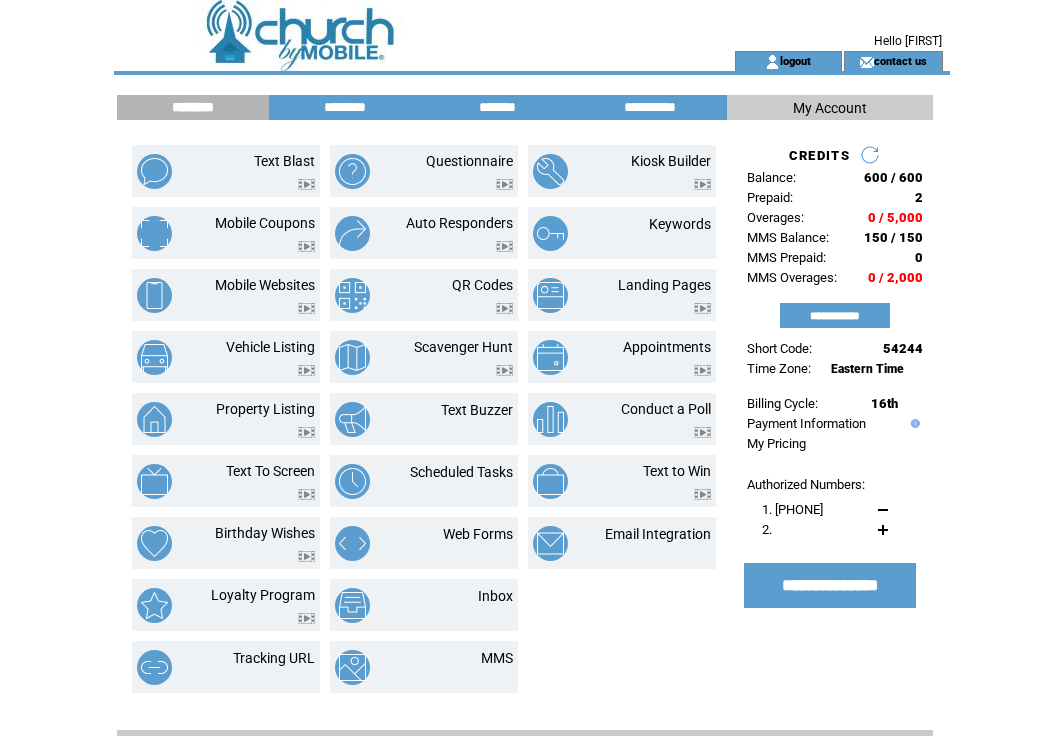 scroll, scrollTop: 0, scrollLeft: 0, axis: both 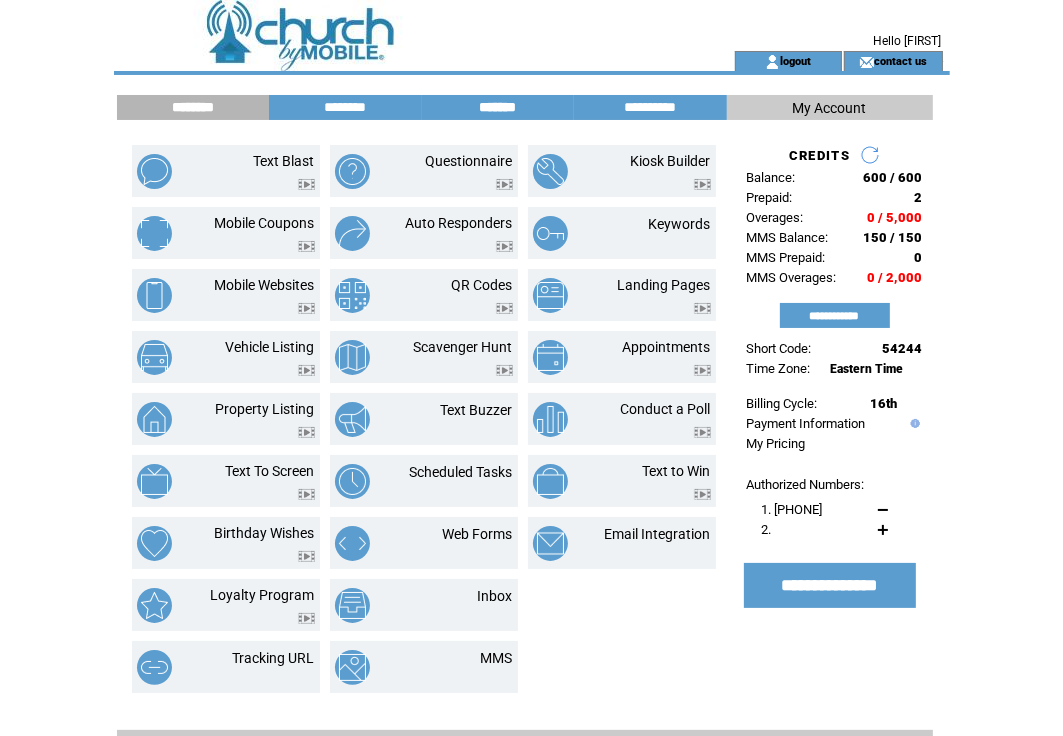 click on "*******" at bounding box center (498, 107) 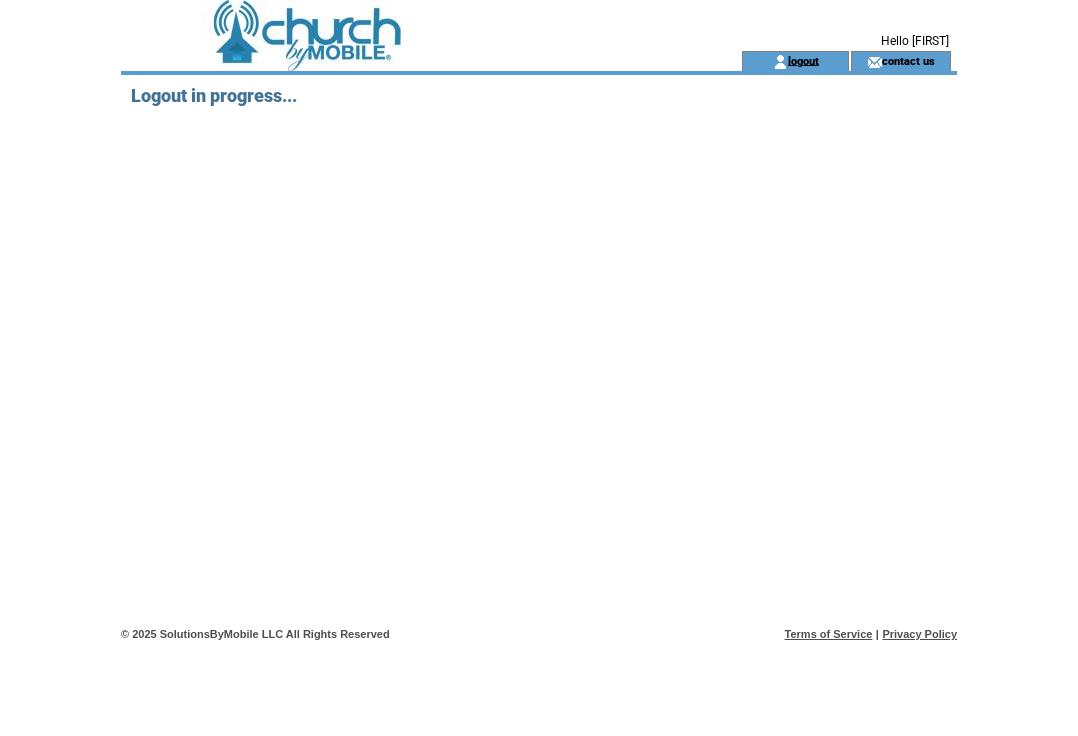 scroll, scrollTop: 0, scrollLeft: 0, axis: both 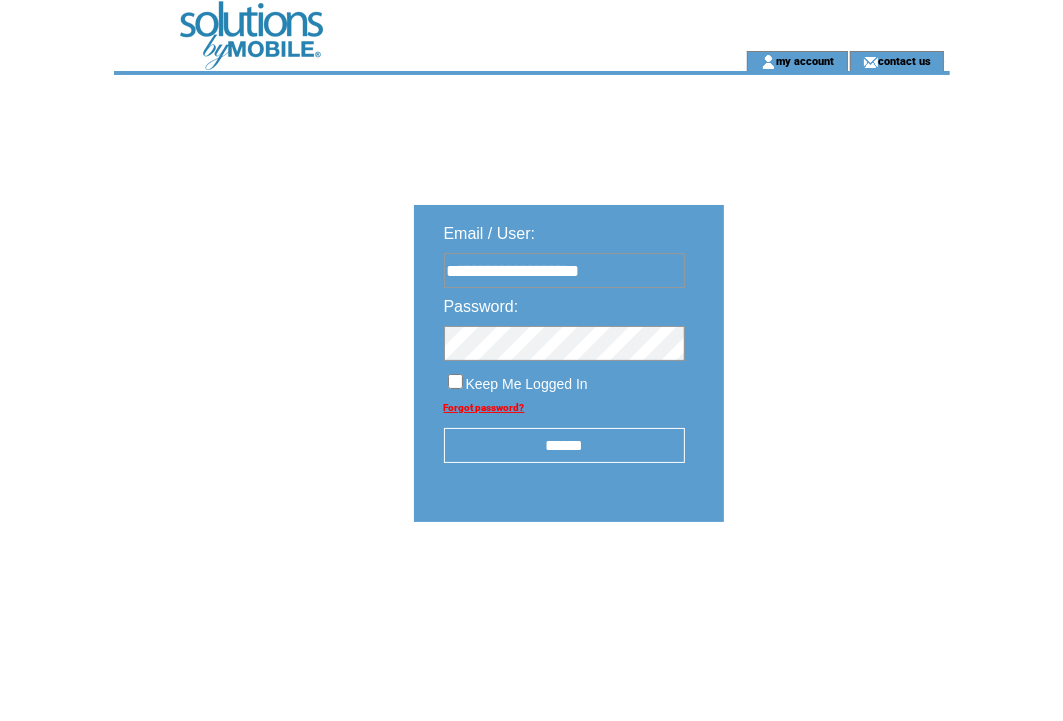 click on "**********" at bounding box center (564, 270) 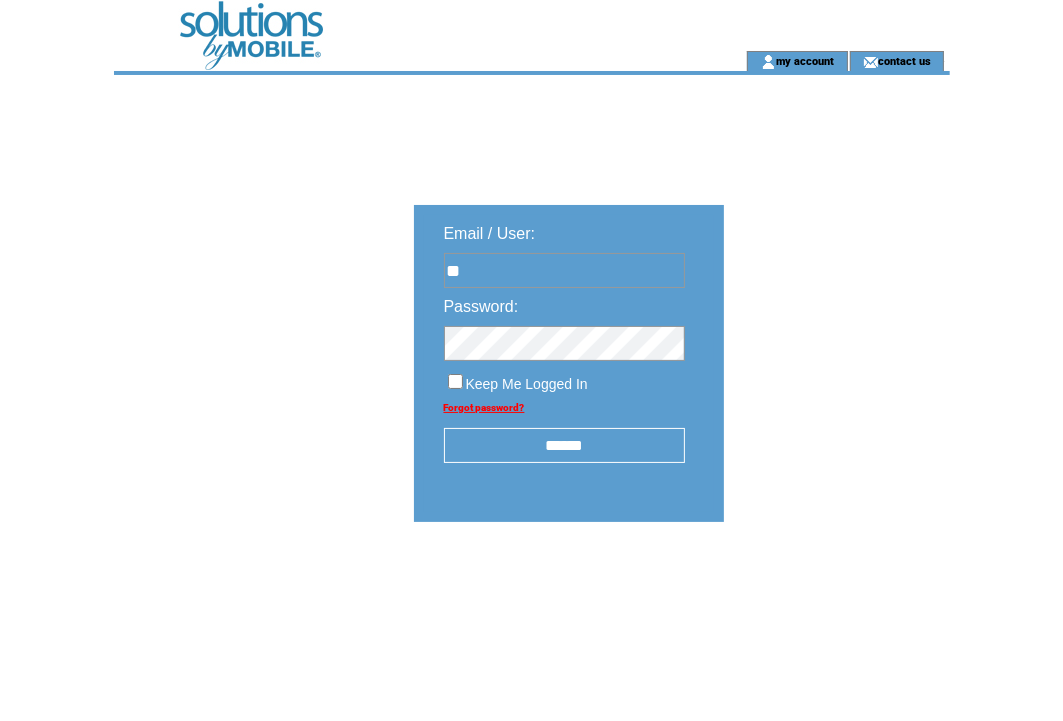 type on "*" 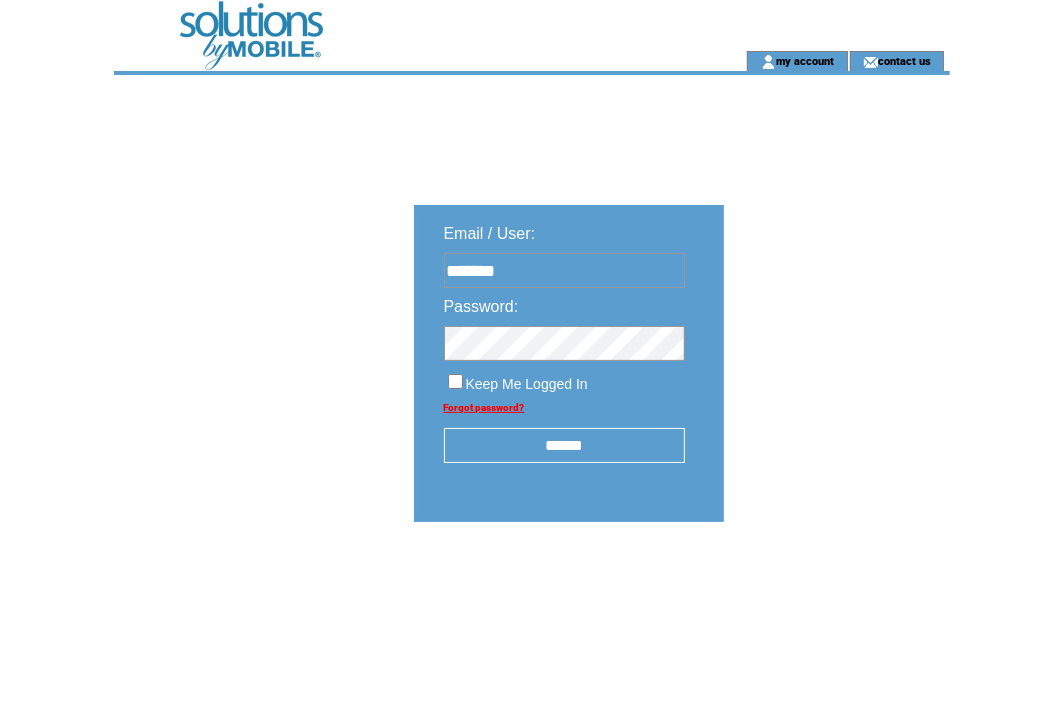 click on "Email / User:
*******
Password:
Keep Me Logged In
Forgot password?
******" at bounding box center (832, 401) 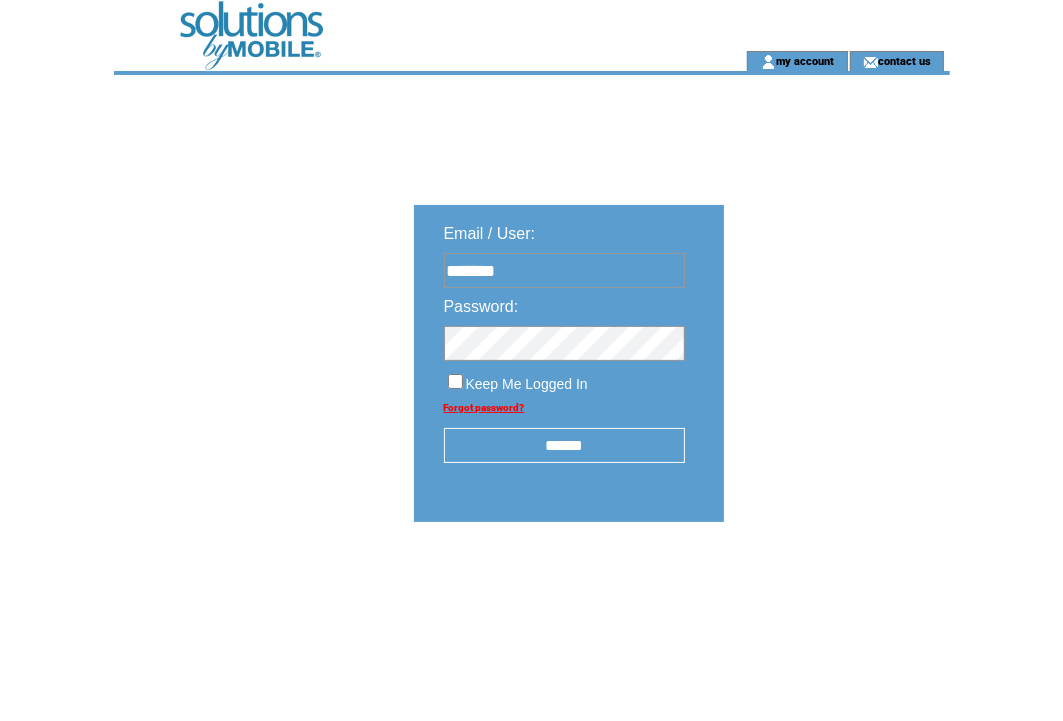 click on "*******" at bounding box center (564, 270) 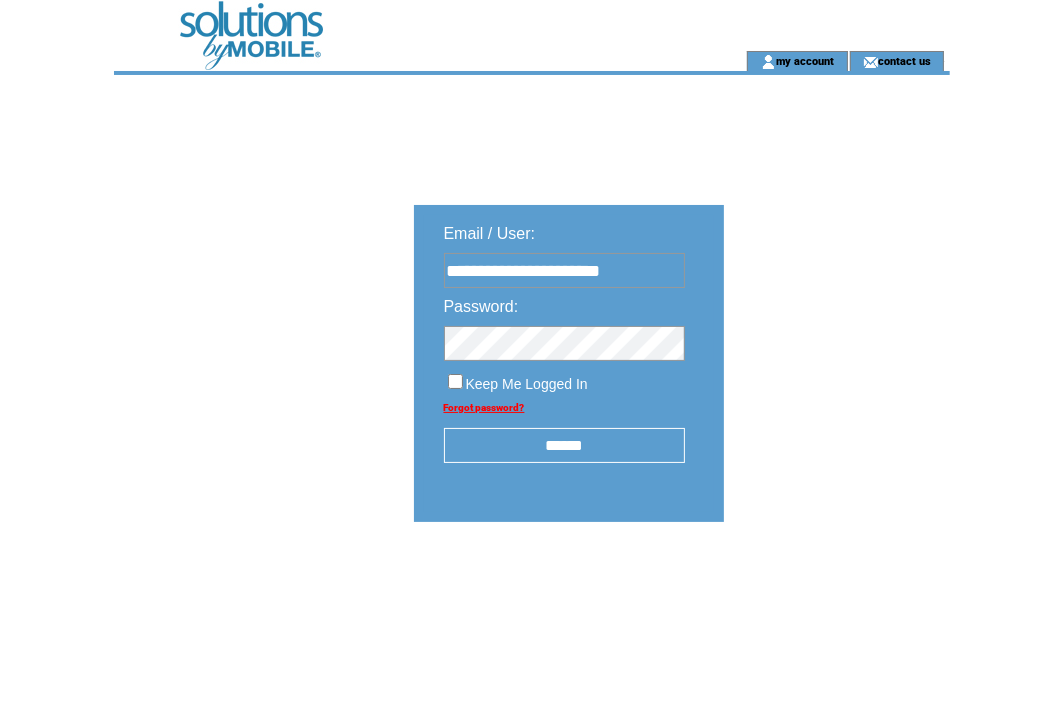click on "**********" at bounding box center (682, 427) 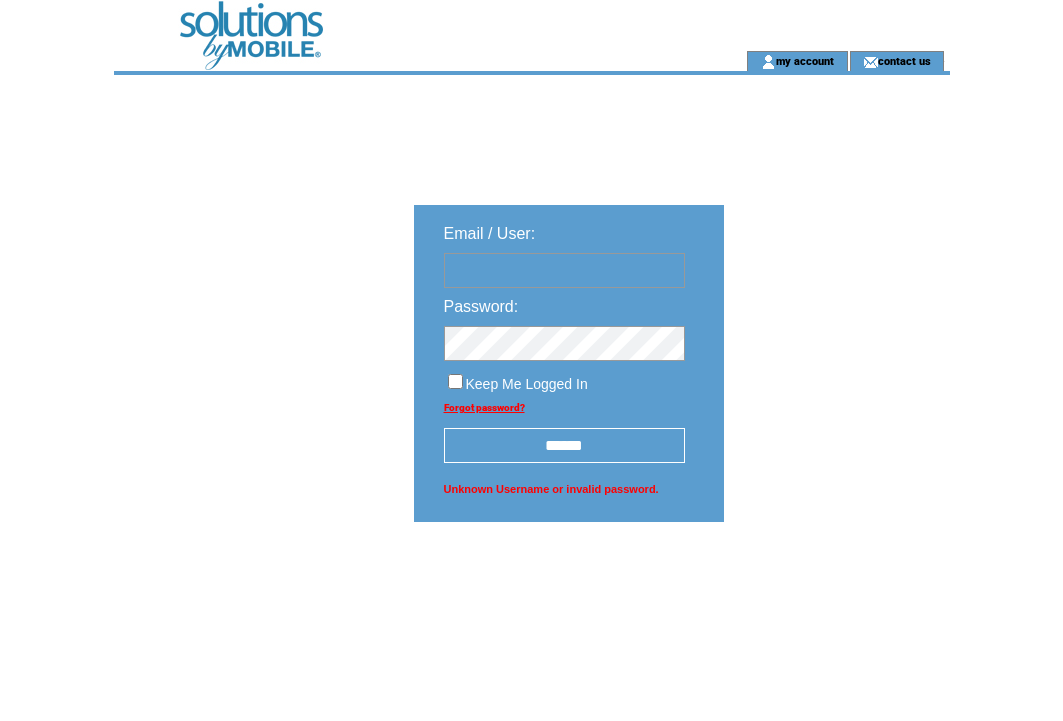 scroll, scrollTop: 0, scrollLeft: 0, axis: both 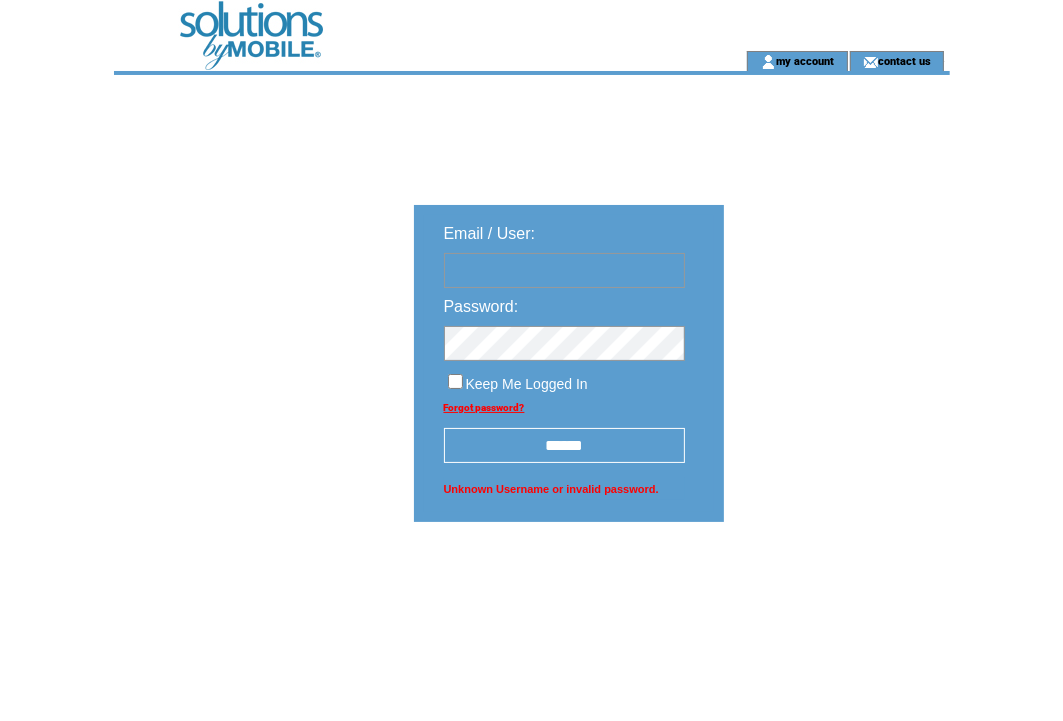 type on "**********" 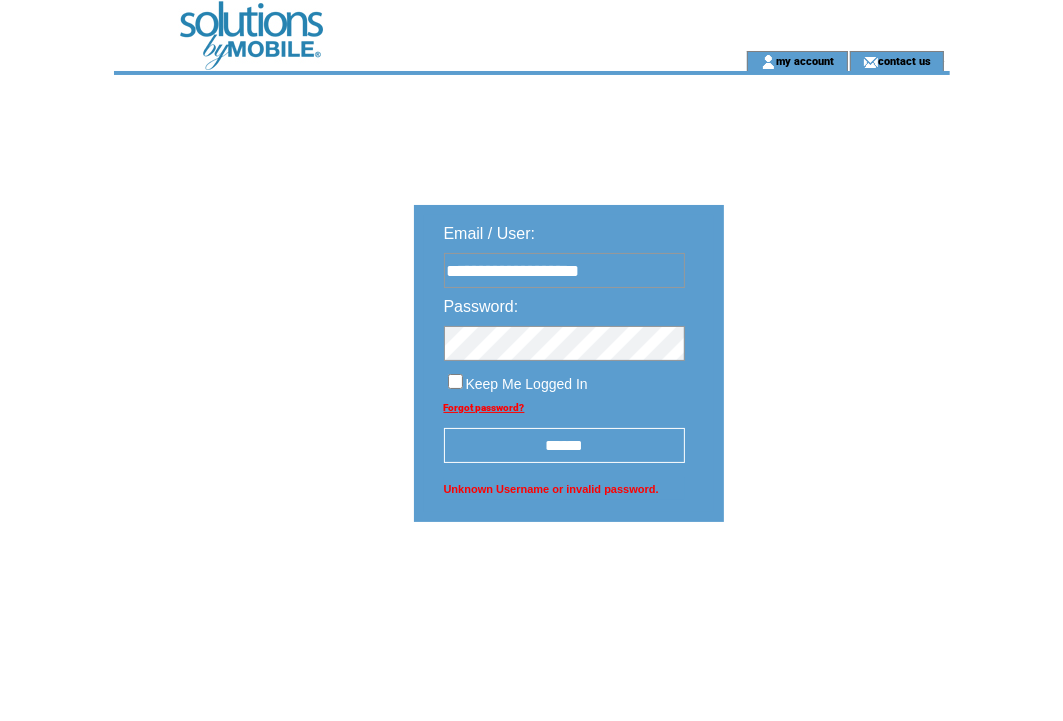 click on "**********" at bounding box center (564, 270) 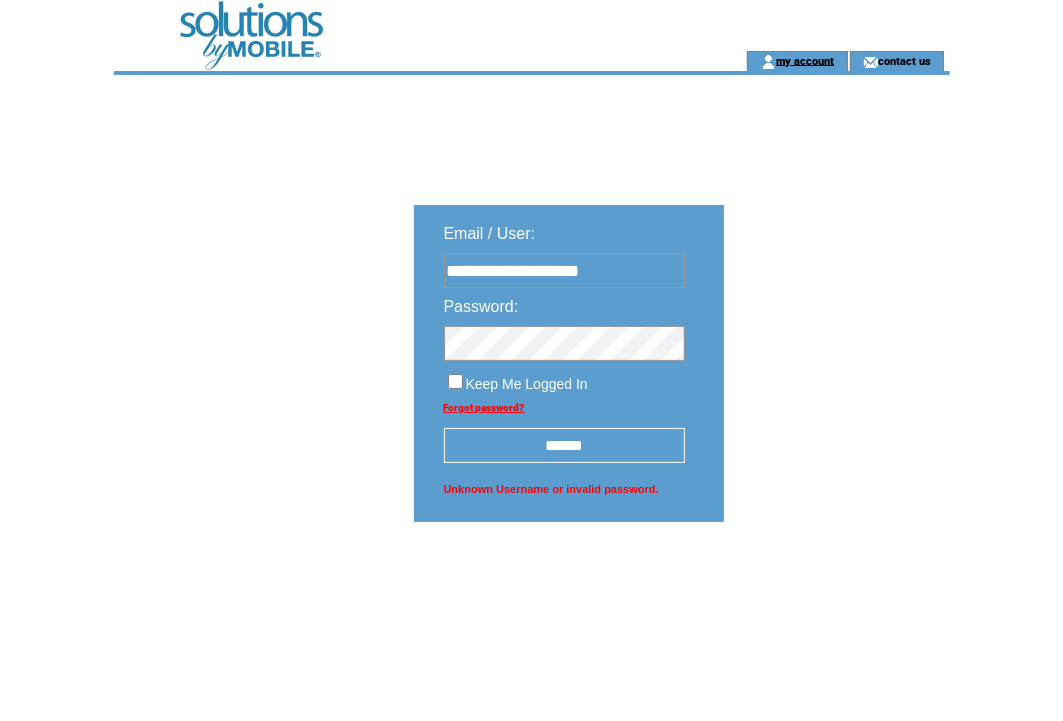 click on "my account" at bounding box center [805, 60] 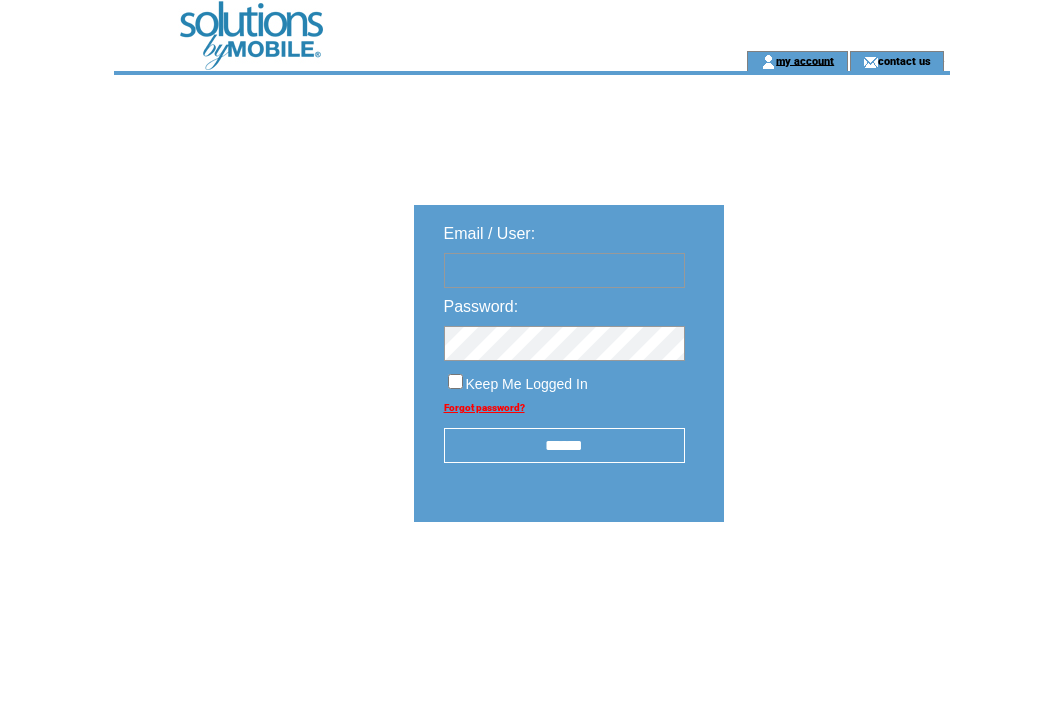 scroll, scrollTop: 0, scrollLeft: 0, axis: both 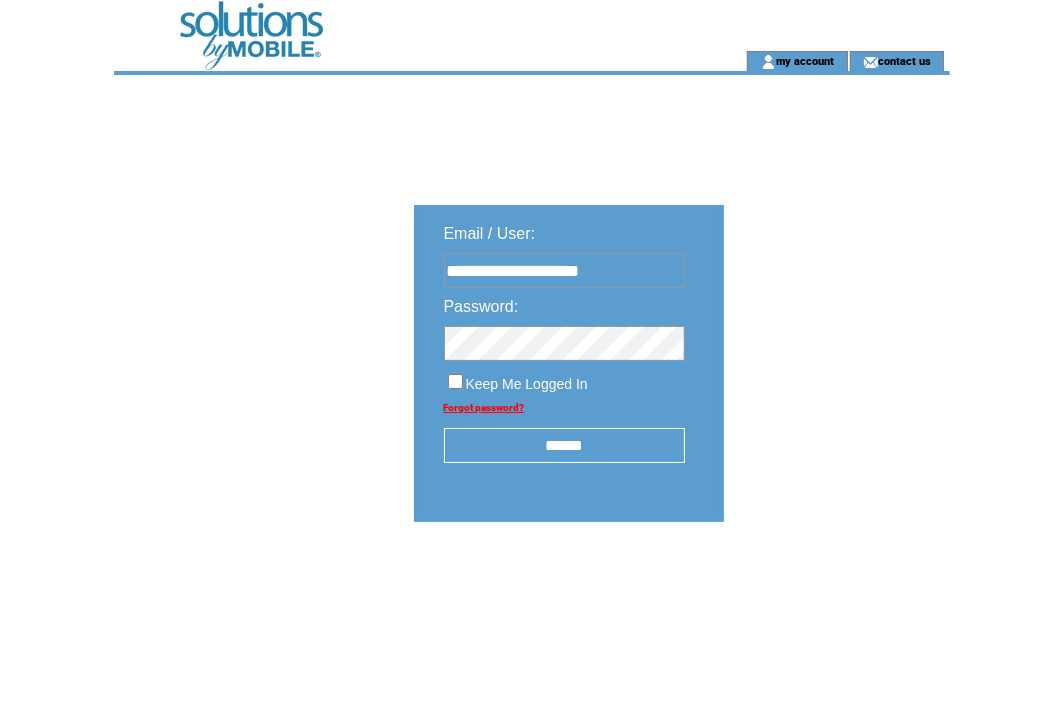 drag, startPoint x: 602, startPoint y: 263, endPoint x: 405, endPoint y: 263, distance: 197 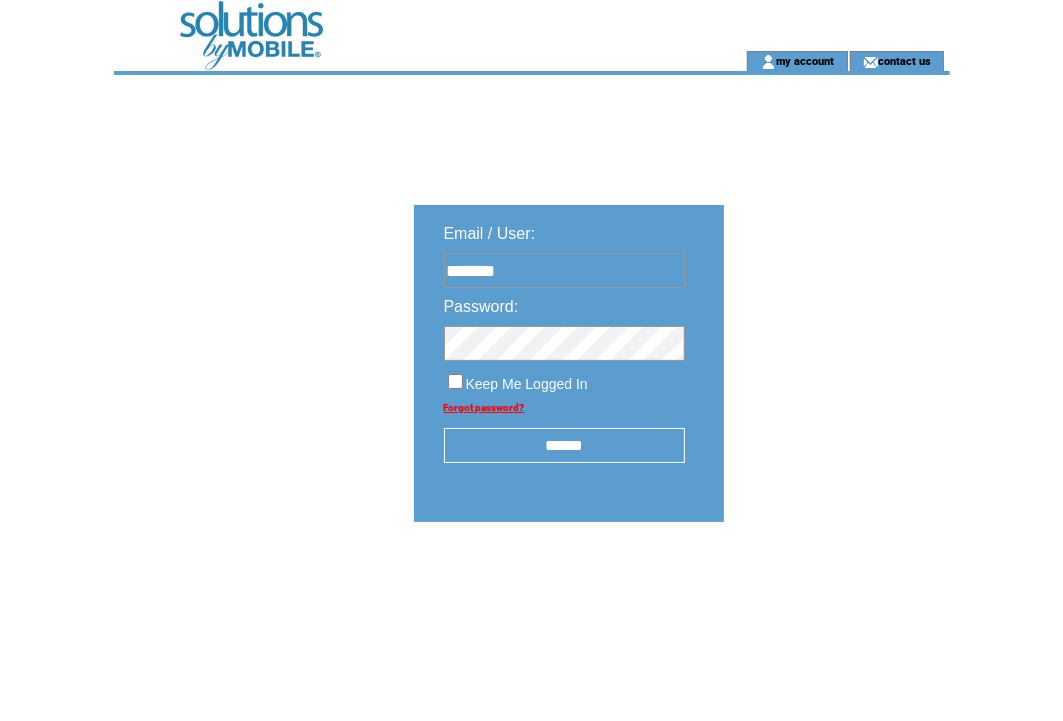 type on "**********" 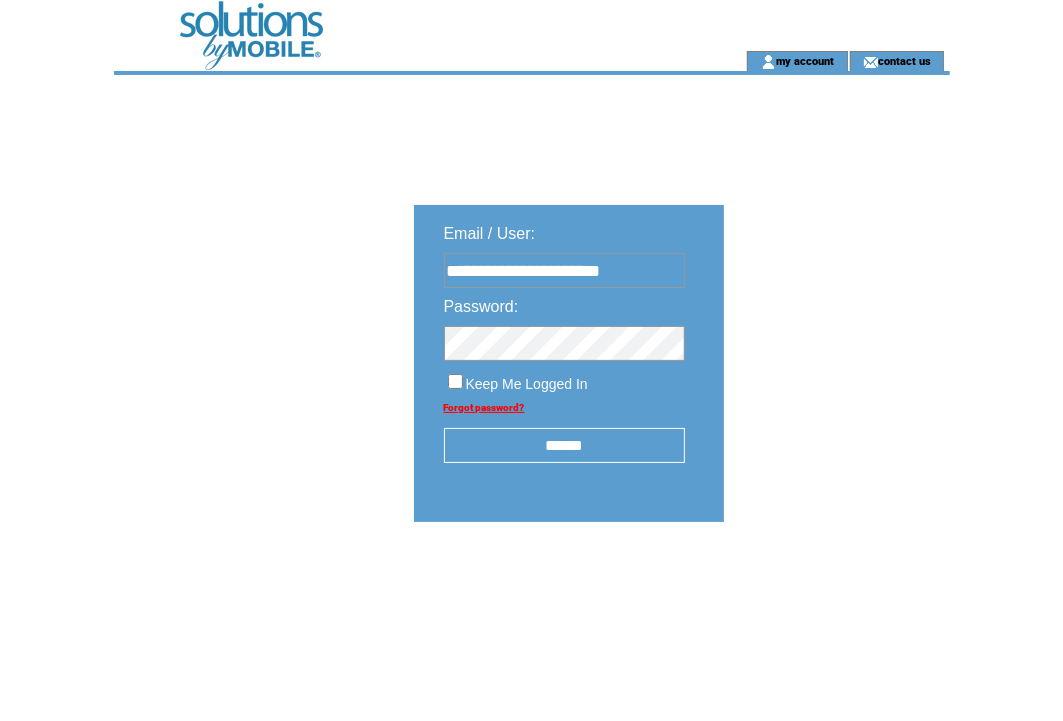 click on "******" at bounding box center (564, 445) 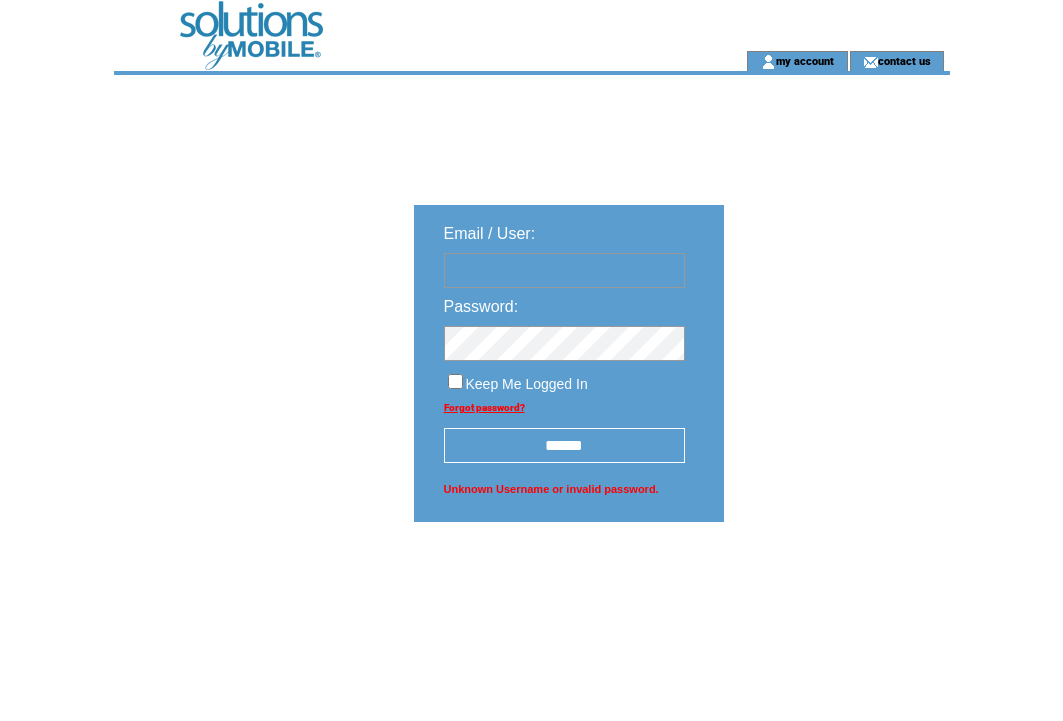 scroll, scrollTop: 0, scrollLeft: 0, axis: both 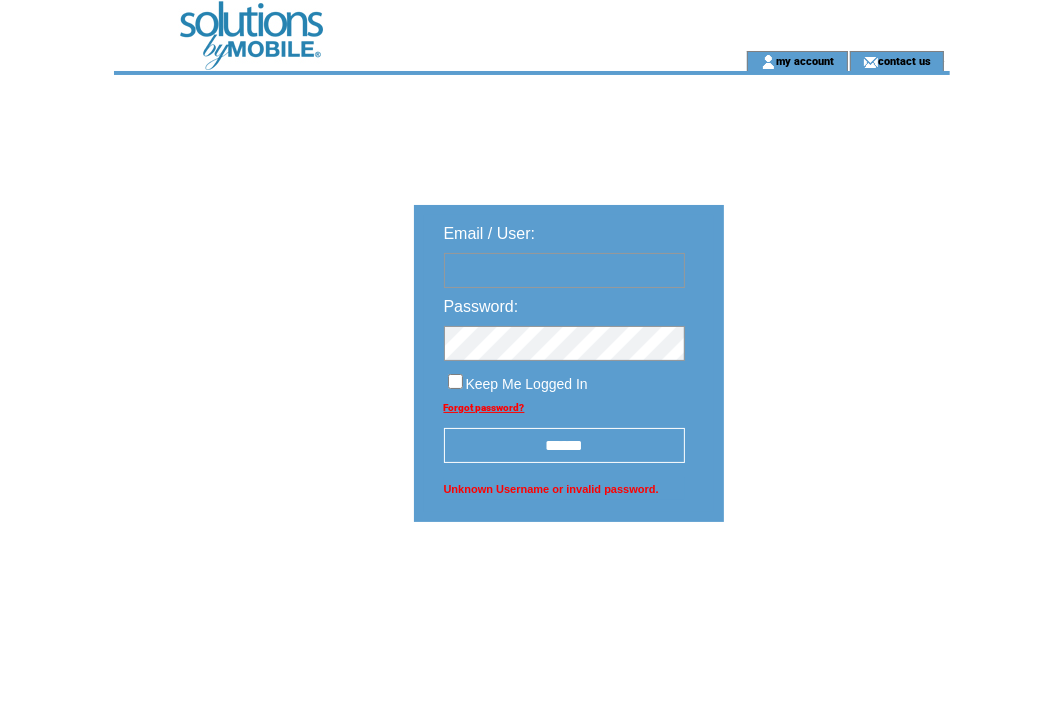 type on "**********" 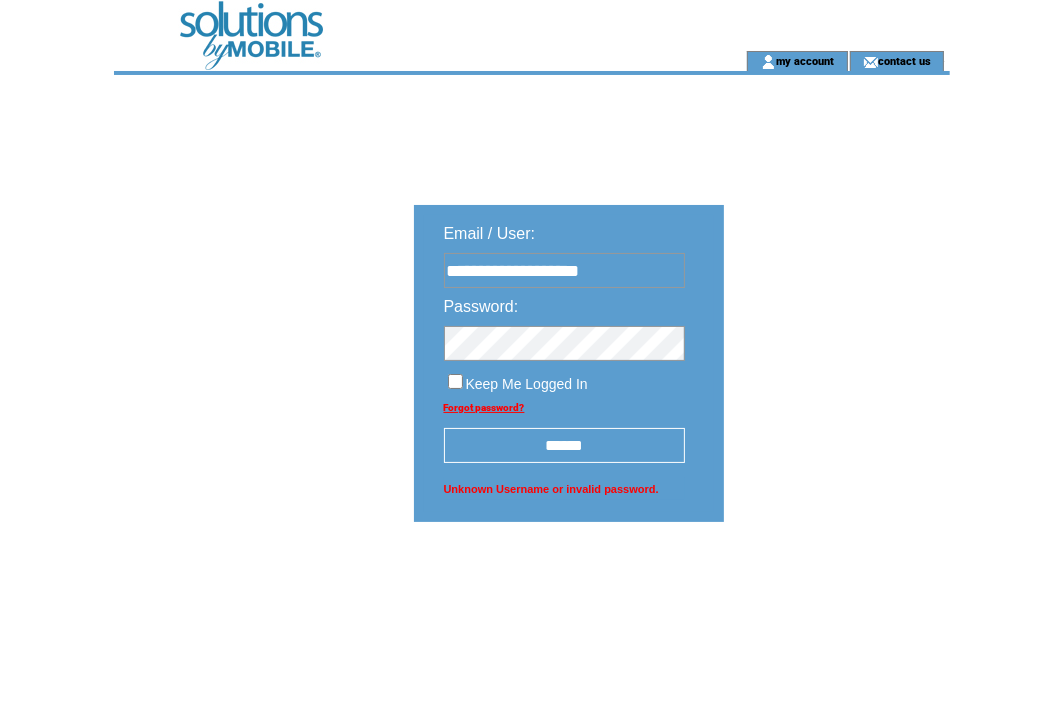 click on "******" at bounding box center [564, 445] 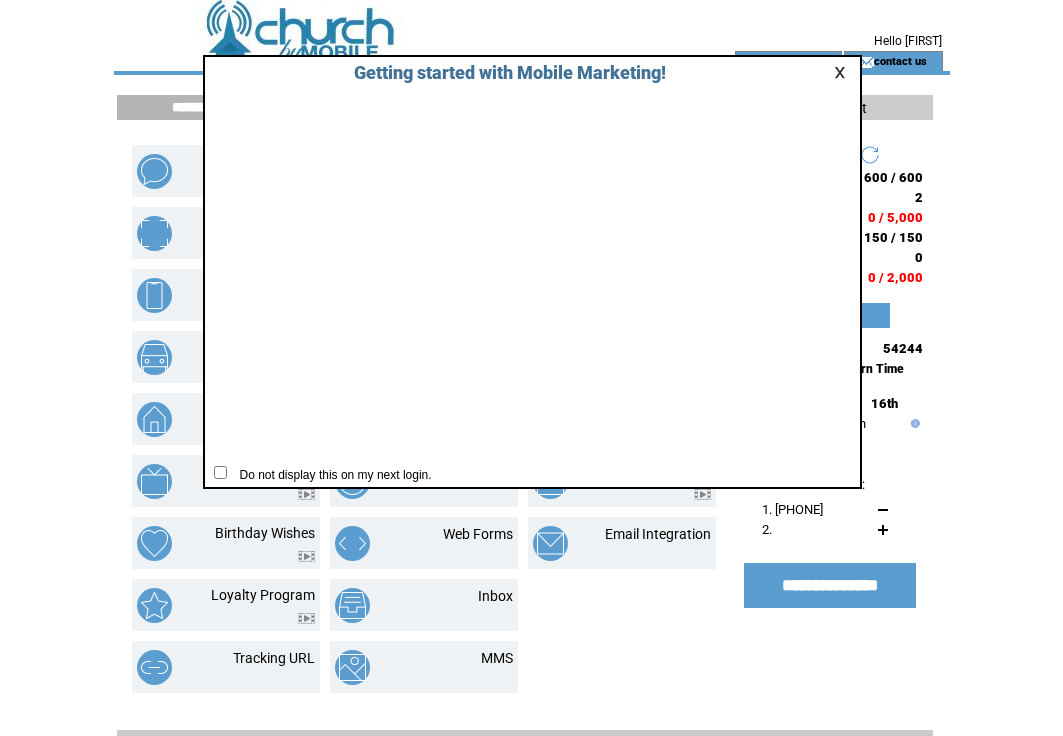 scroll, scrollTop: 0, scrollLeft: 0, axis: both 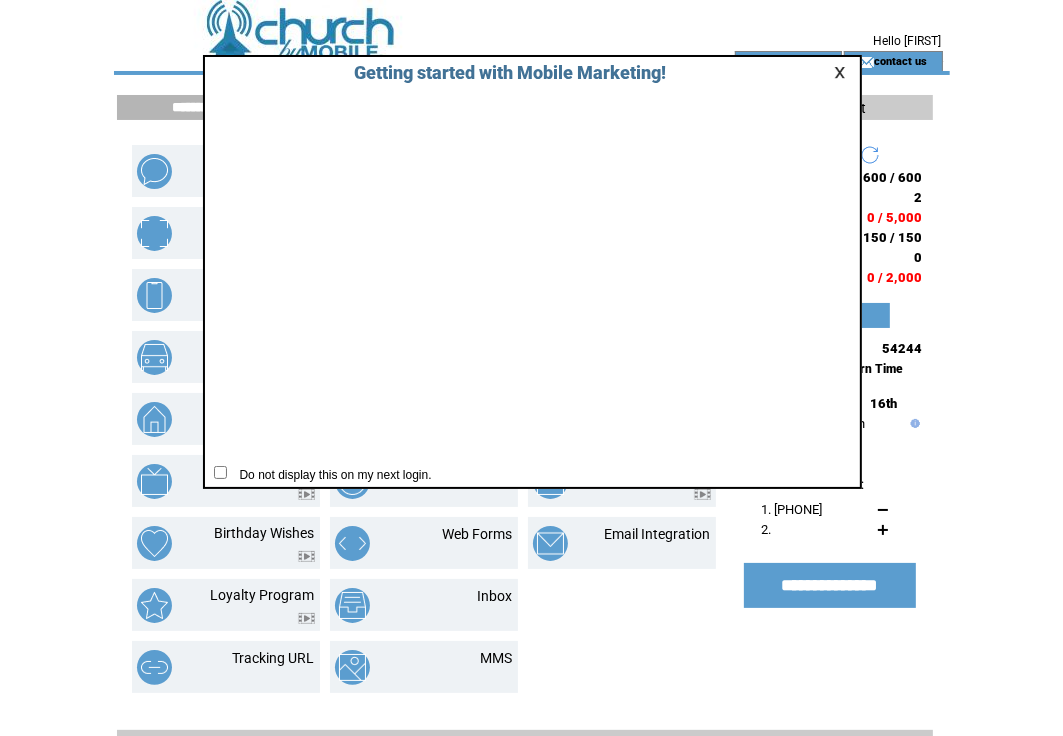 click at bounding box center [843, 72] 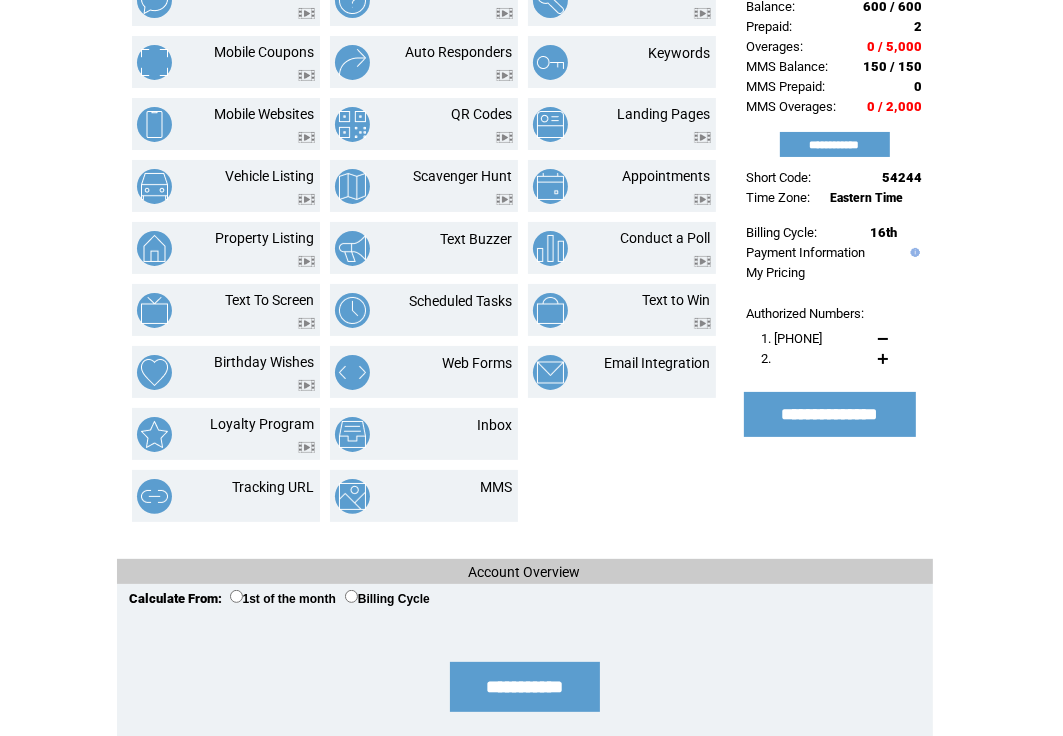 scroll, scrollTop: 200, scrollLeft: 0, axis: vertical 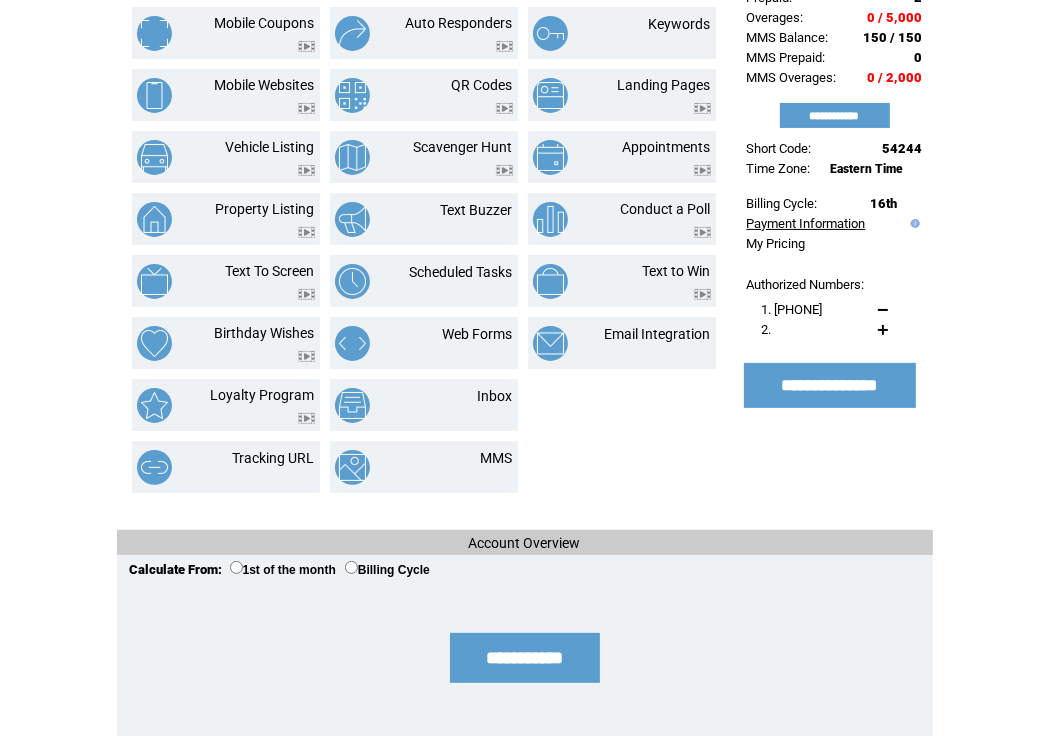 click on "Payment Information" at bounding box center (806, 223) 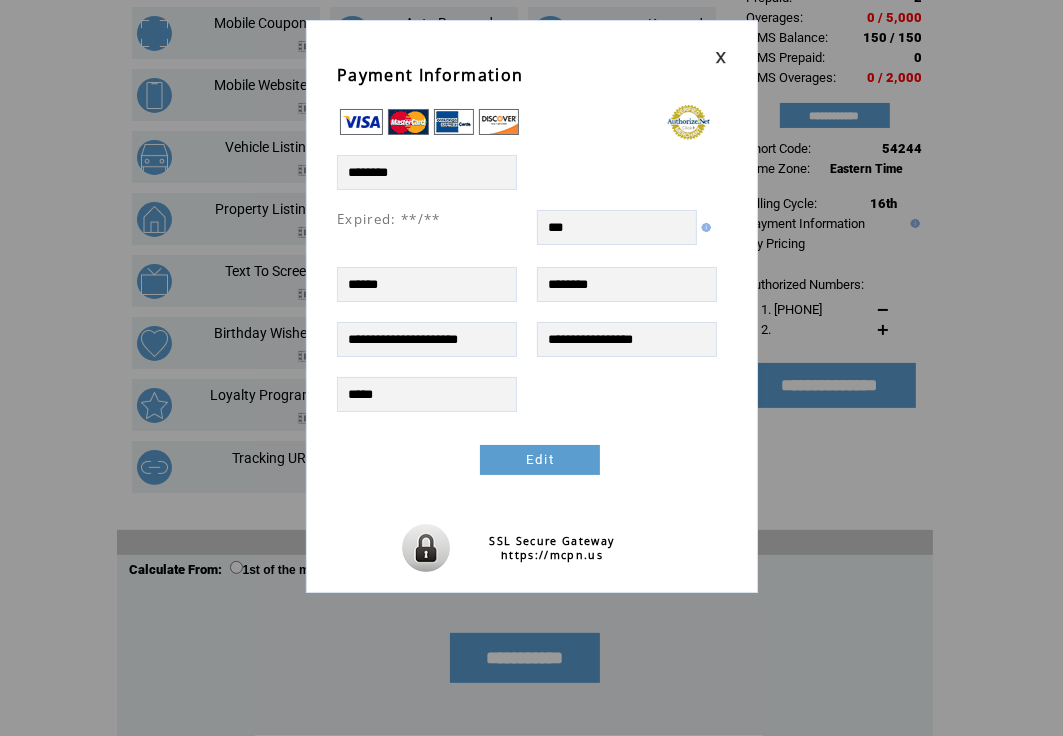 scroll, scrollTop: 0, scrollLeft: 0, axis: both 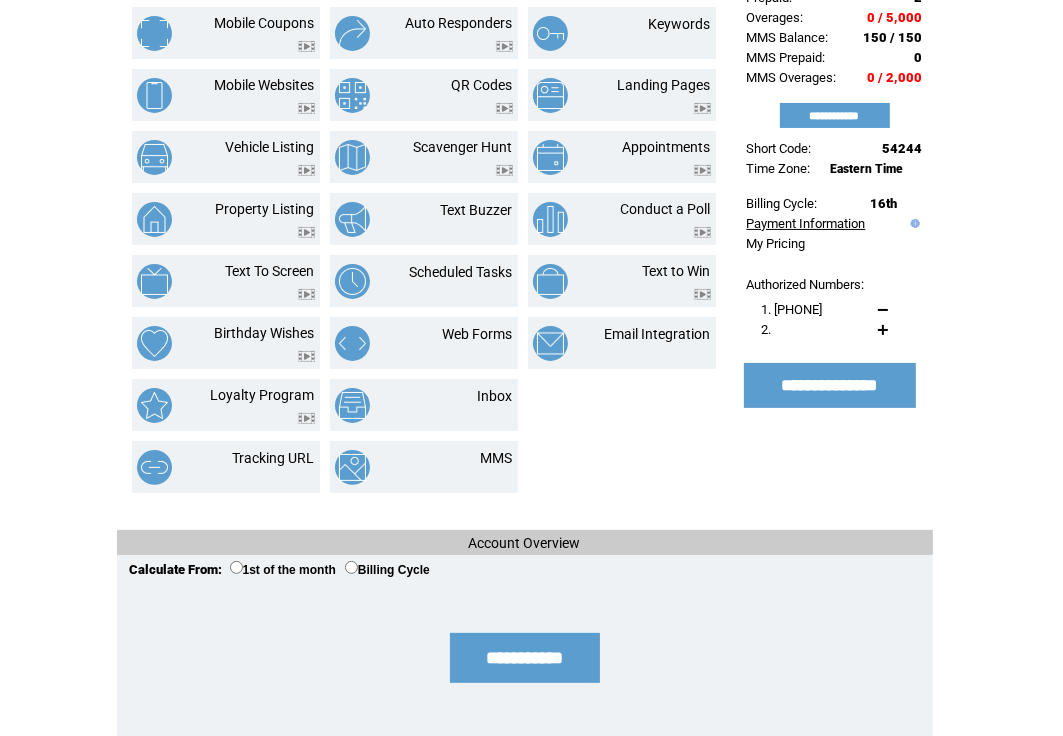 click on "Payment Information" at bounding box center [806, 223] 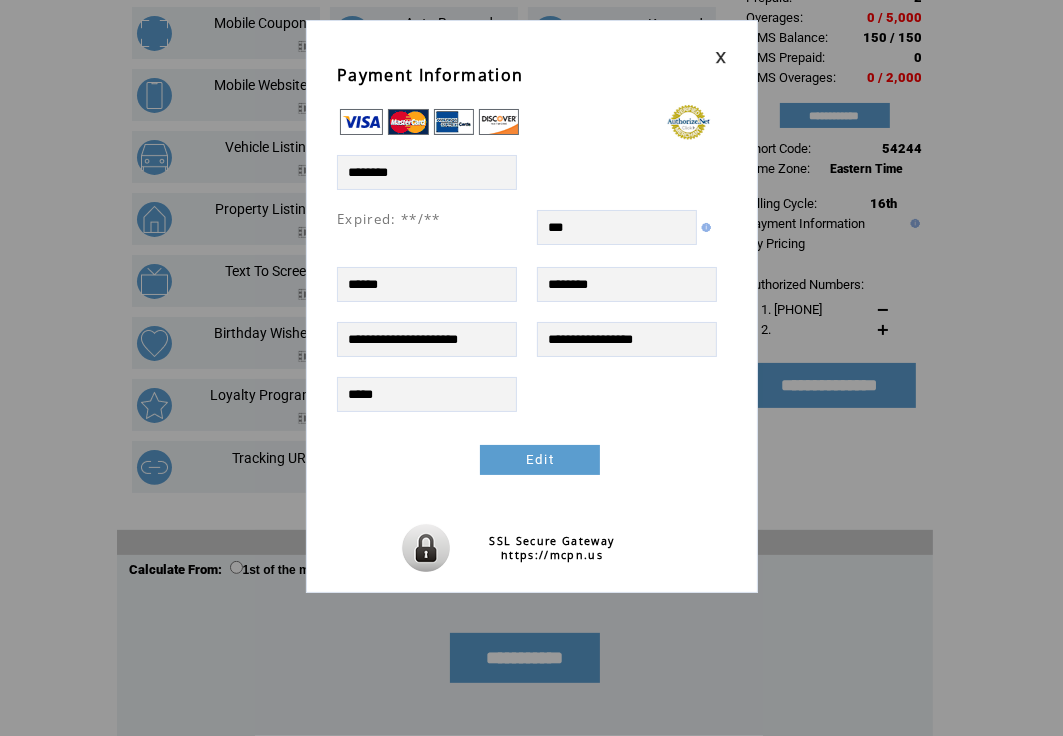 scroll, scrollTop: 0, scrollLeft: 0, axis: both 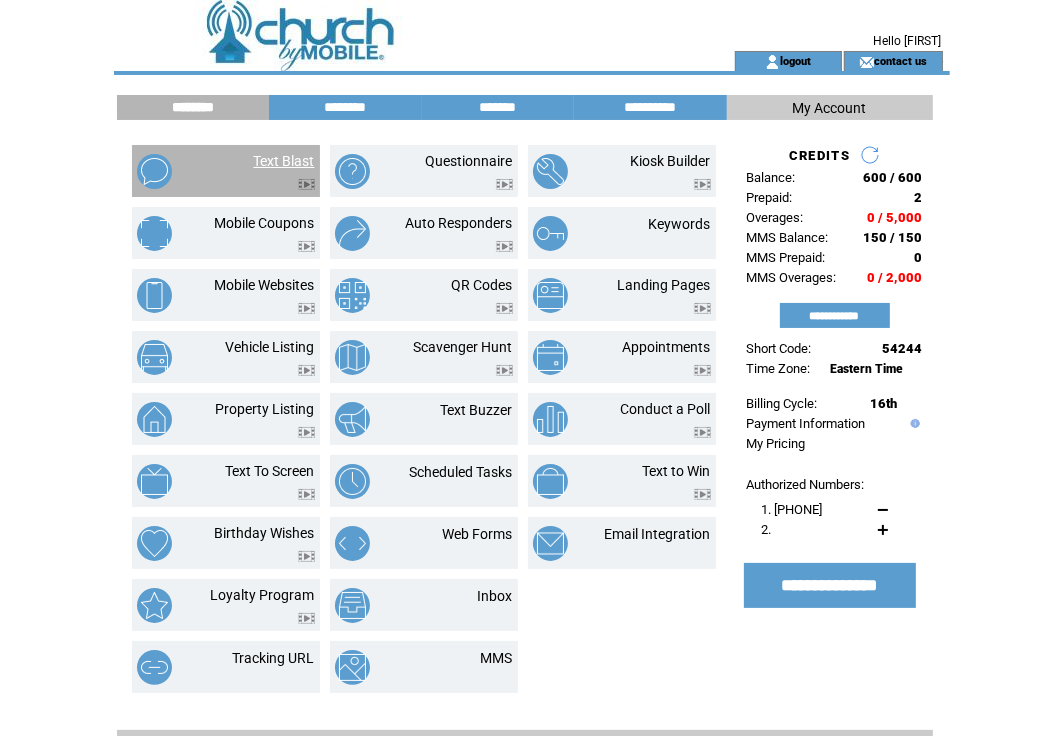 click on "Text Blast" at bounding box center [284, 161] 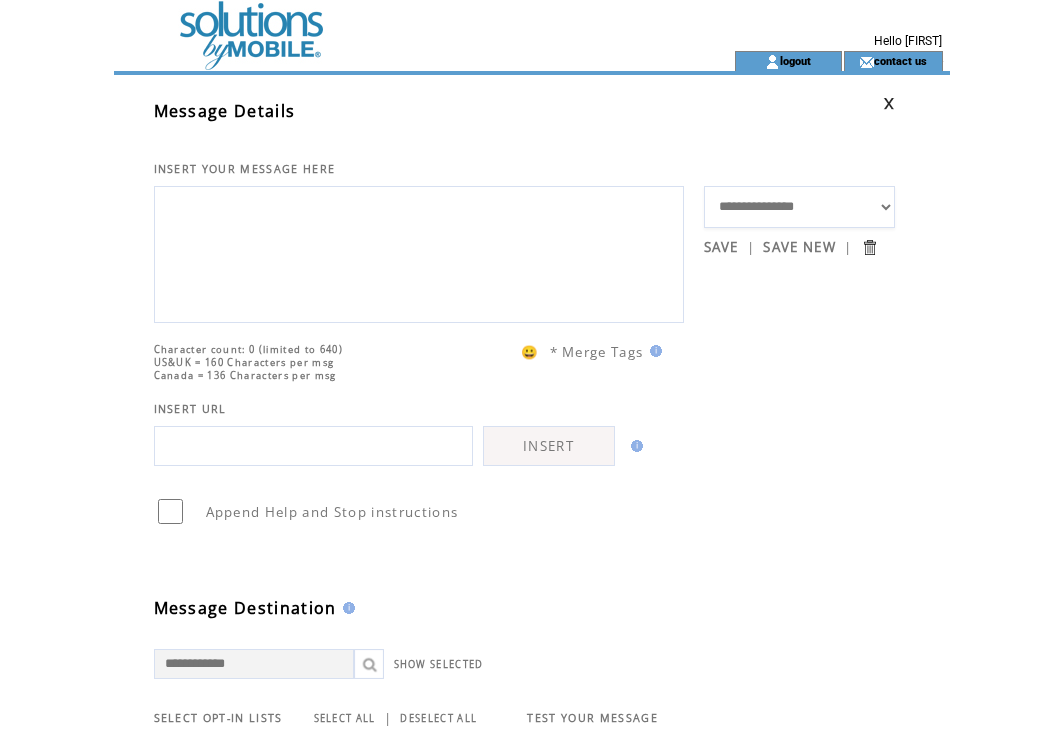 scroll, scrollTop: 0, scrollLeft: 0, axis: both 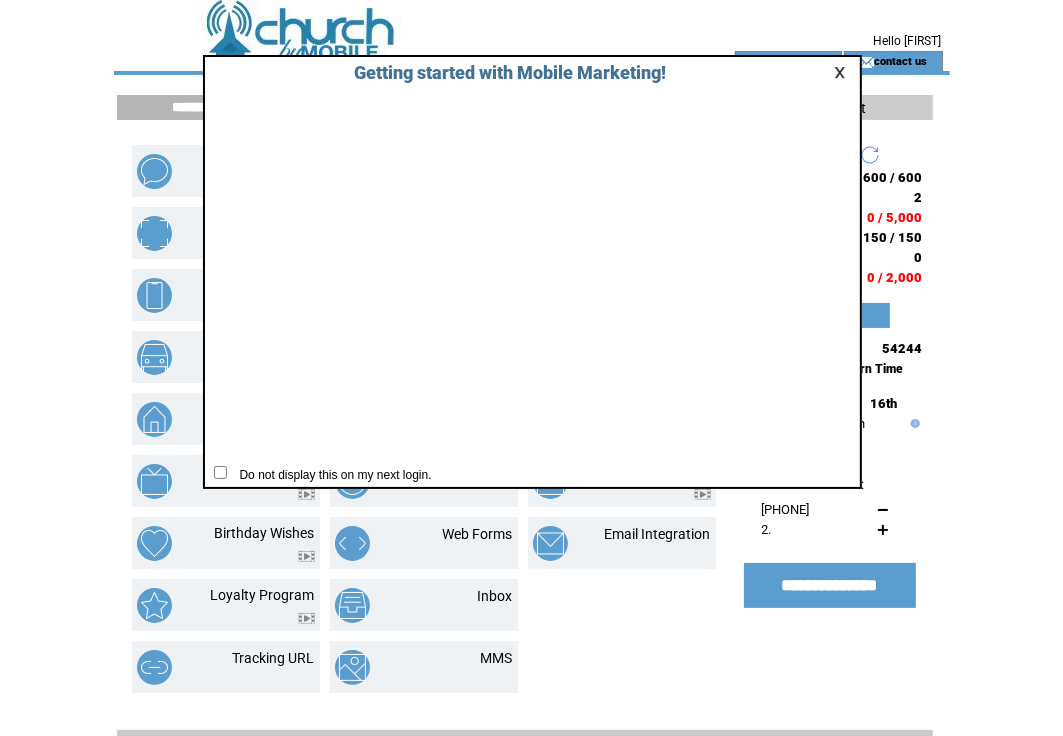 click on "**********" 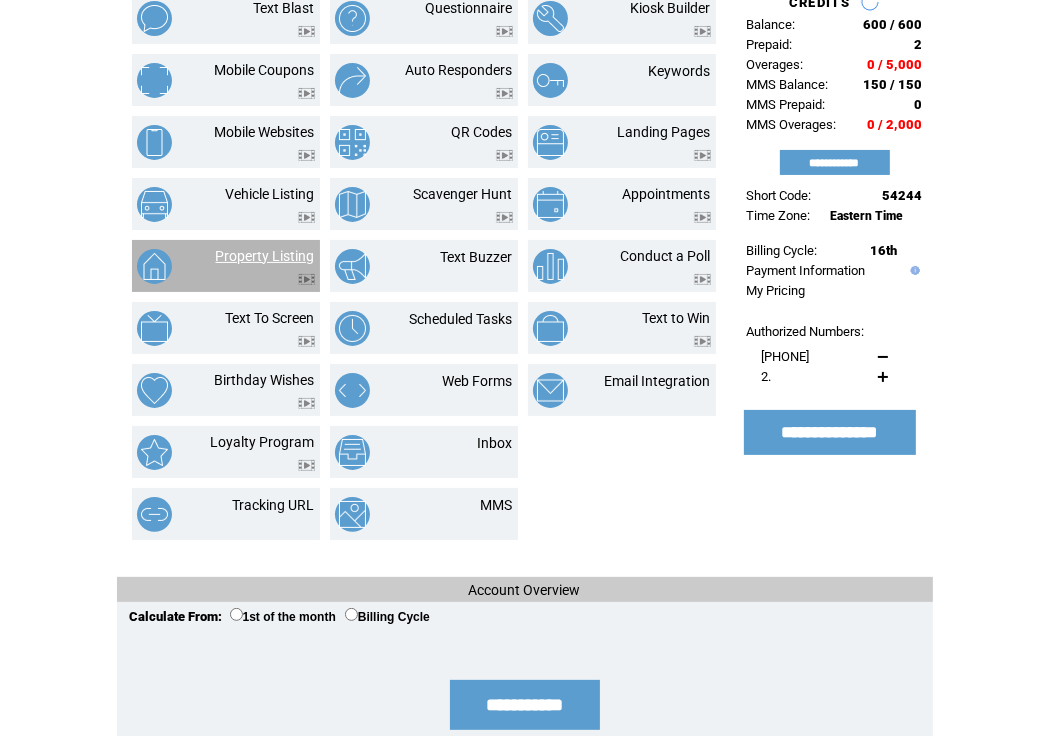 scroll, scrollTop: 200, scrollLeft: 0, axis: vertical 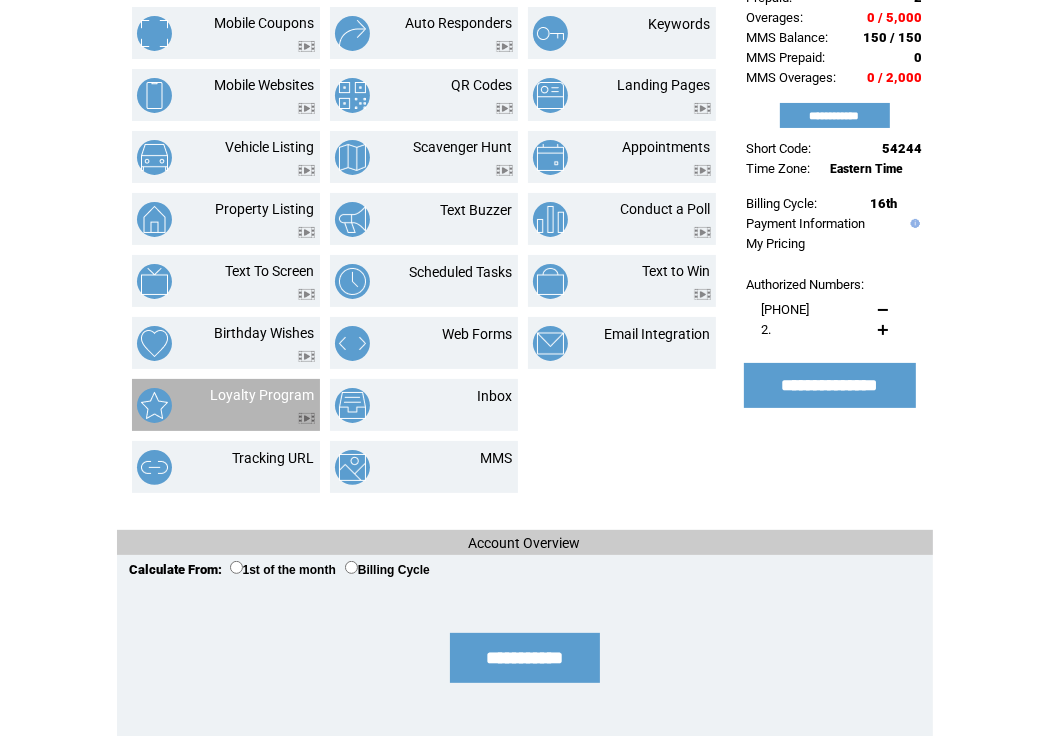 click at bounding box center [263, 413] 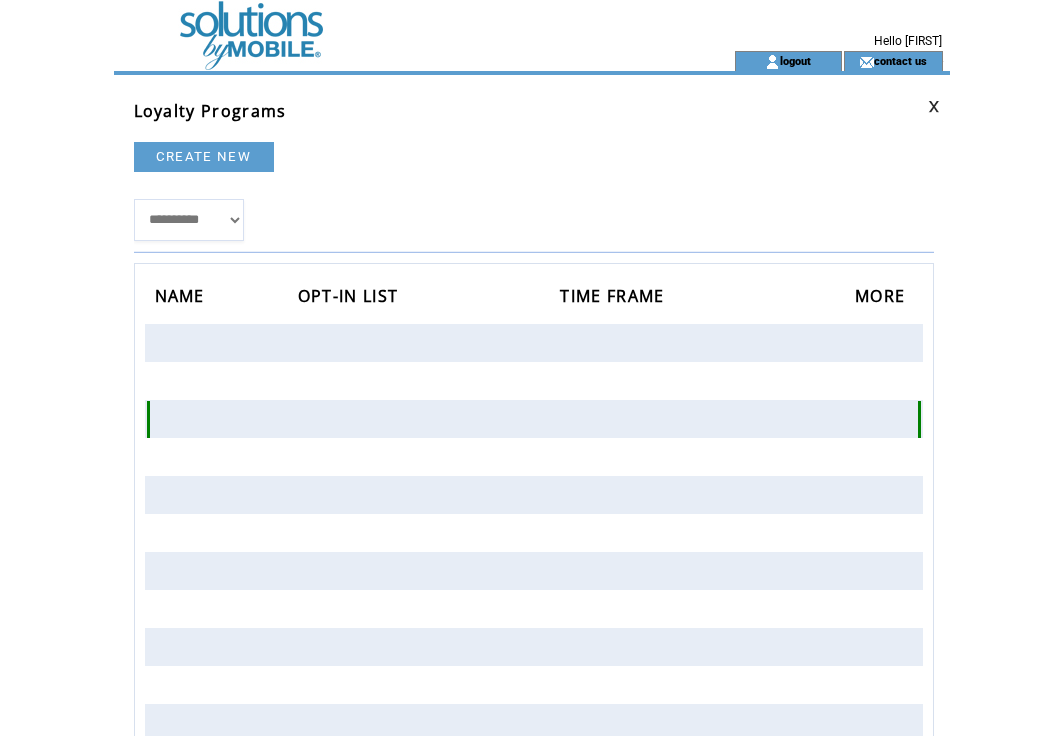 scroll, scrollTop: 0, scrollLeft: 0, axis: both 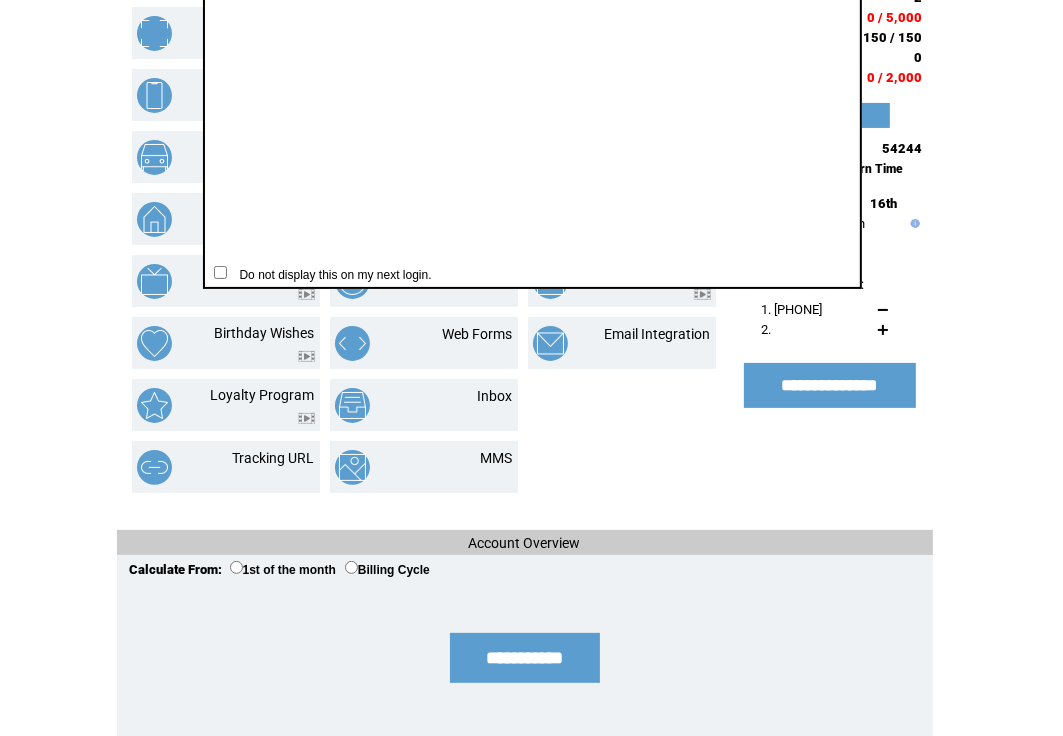 click at bounding box center [622, 467] 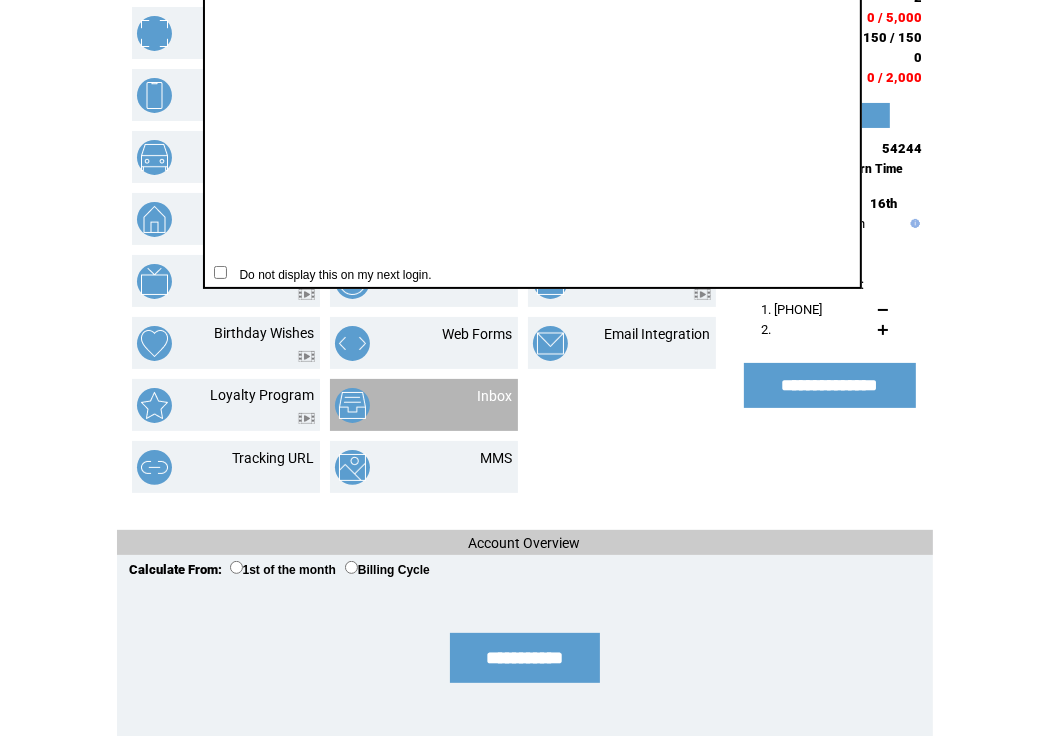 click on "Inbox" at bounding box center [470, 405] 